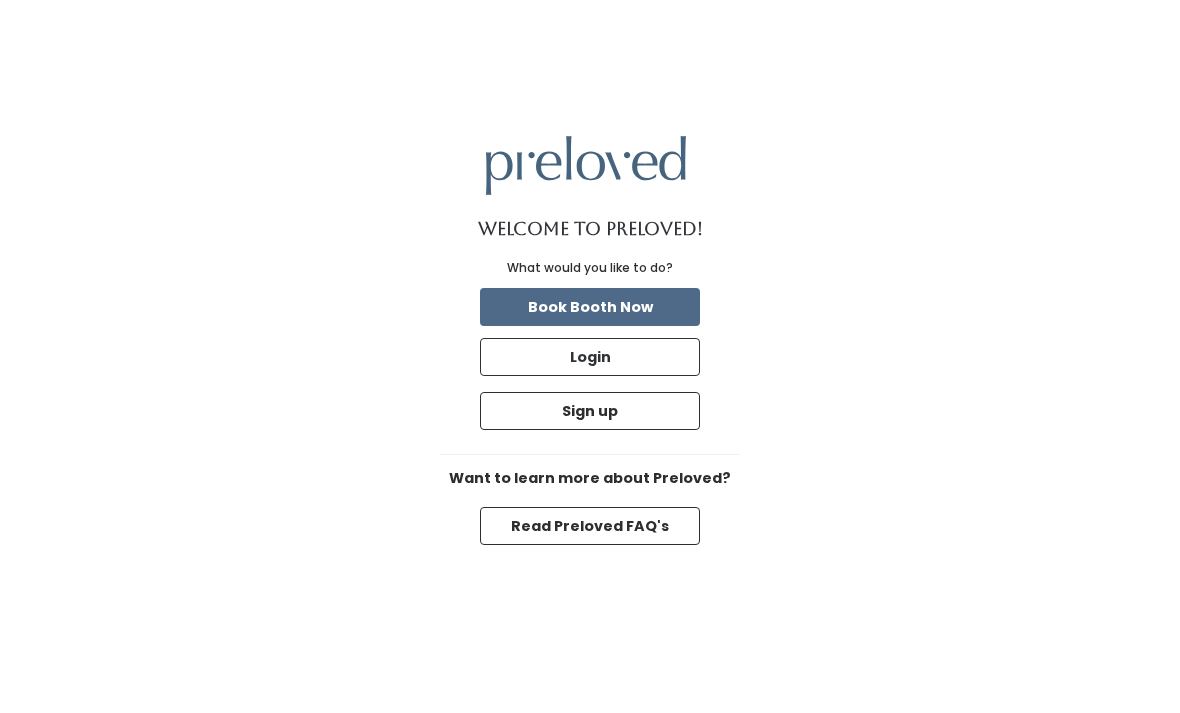scroll, scrollTop: 0, scrollLeft: 0, axis: both 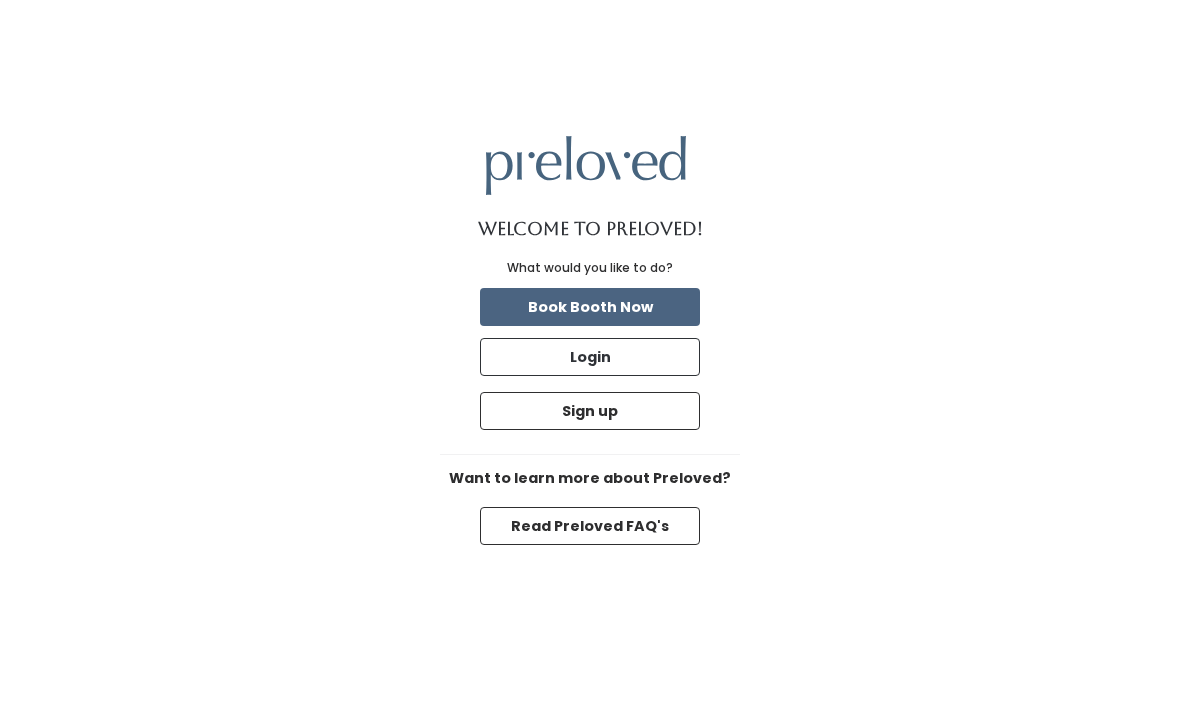 click on "Book Booth Now" at bounding box center (590, 307) 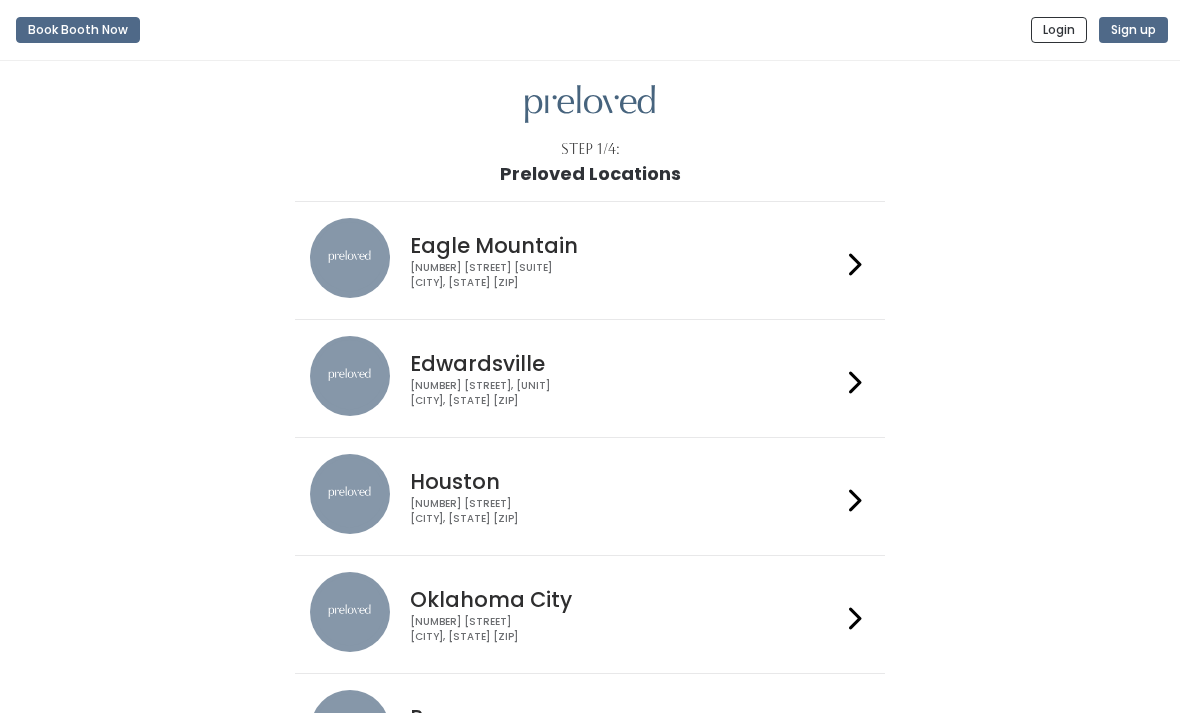 scroll, scrollTop: 0, scrollLeft: 0, axis: both 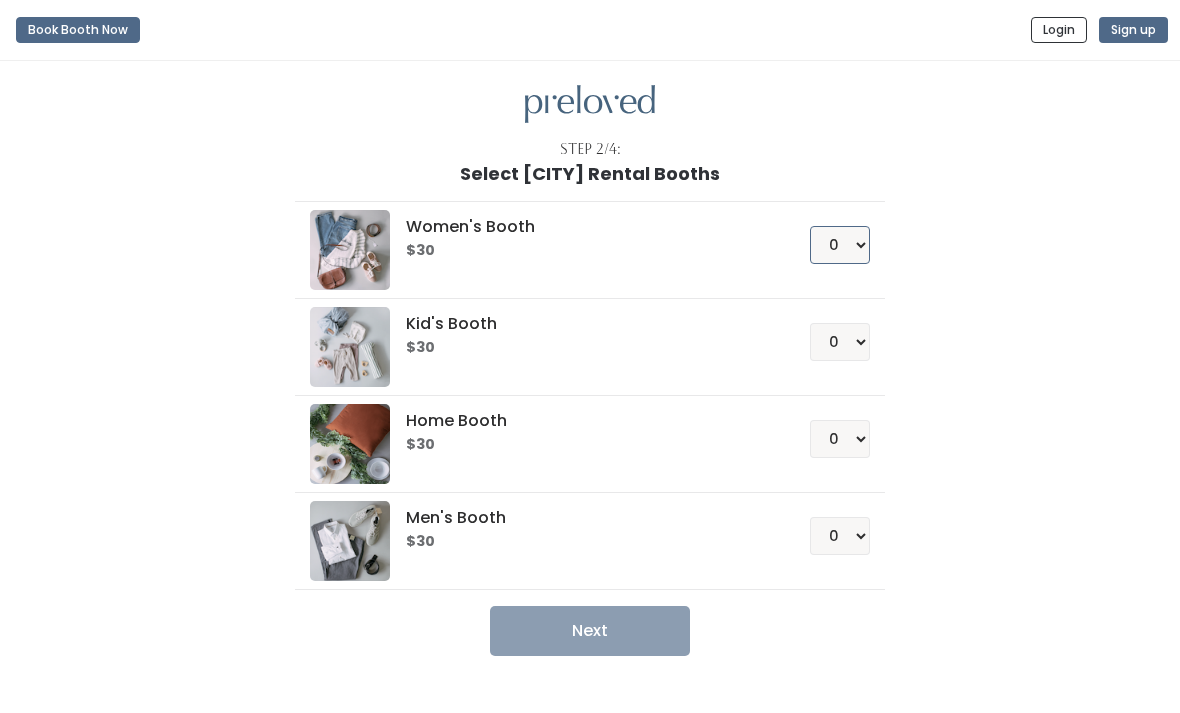 click on "0
1
2
3
4" at bounding box center (840, 245) 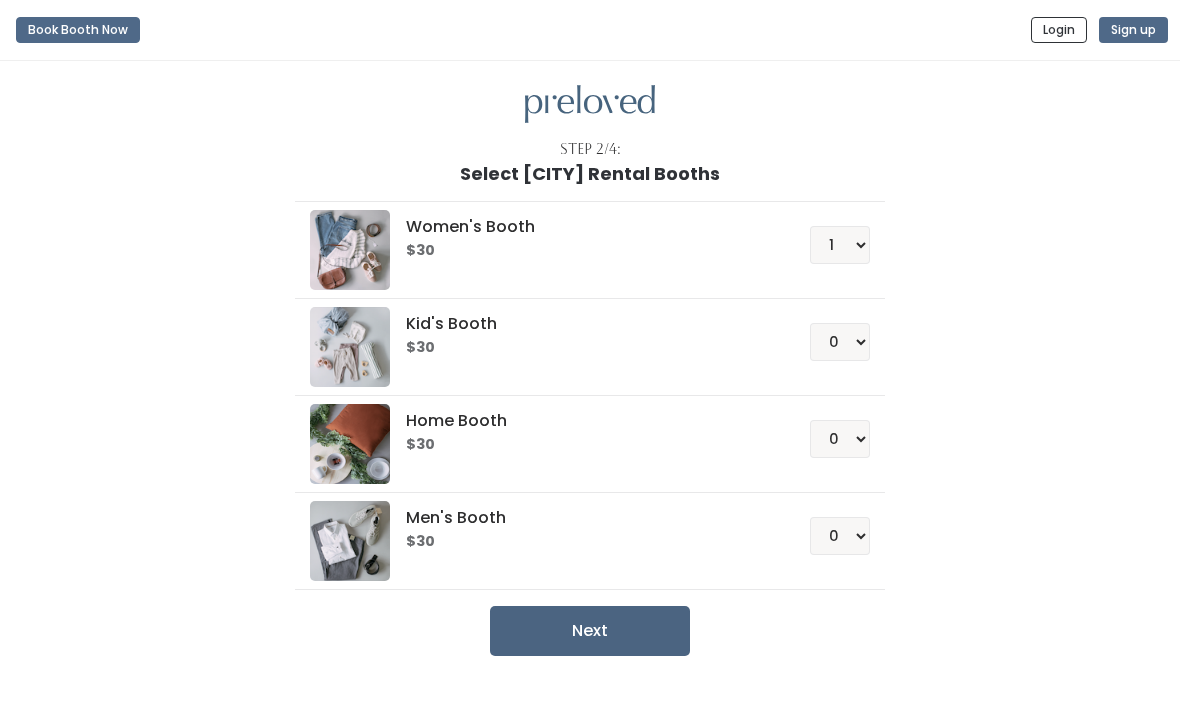 click on "Next" at bounding box center [590, 631] 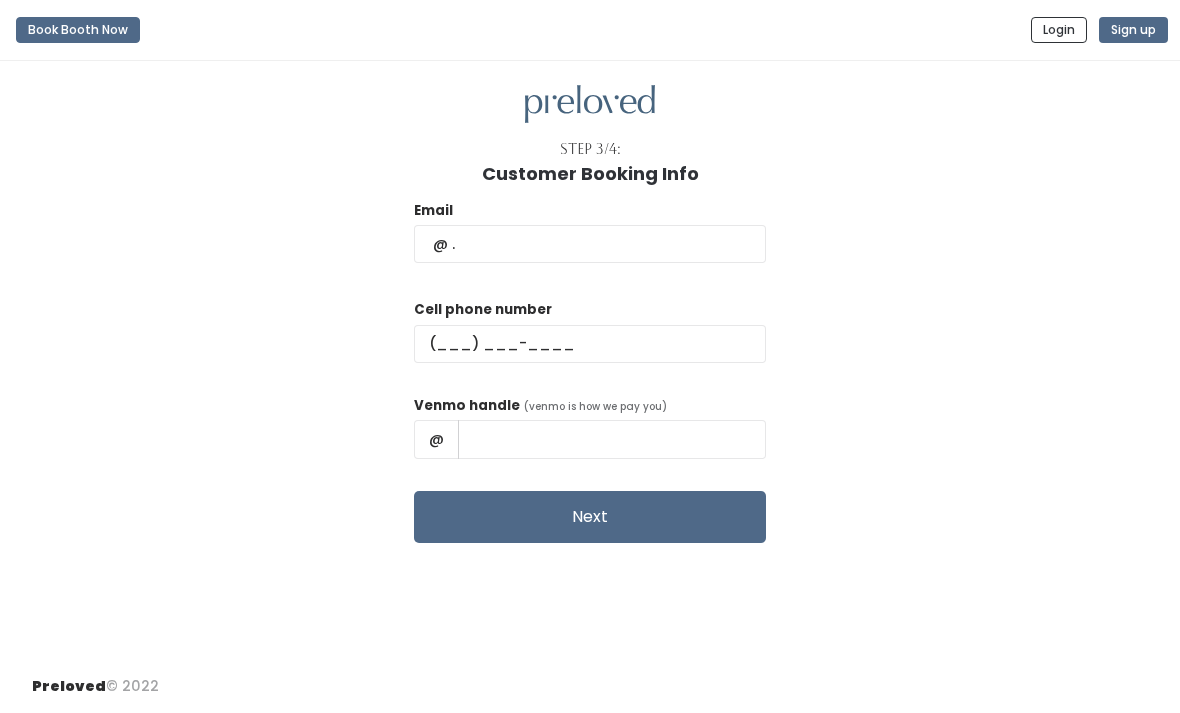 scroll, scrollTop: 0, scrollLeft: 0, axis: both 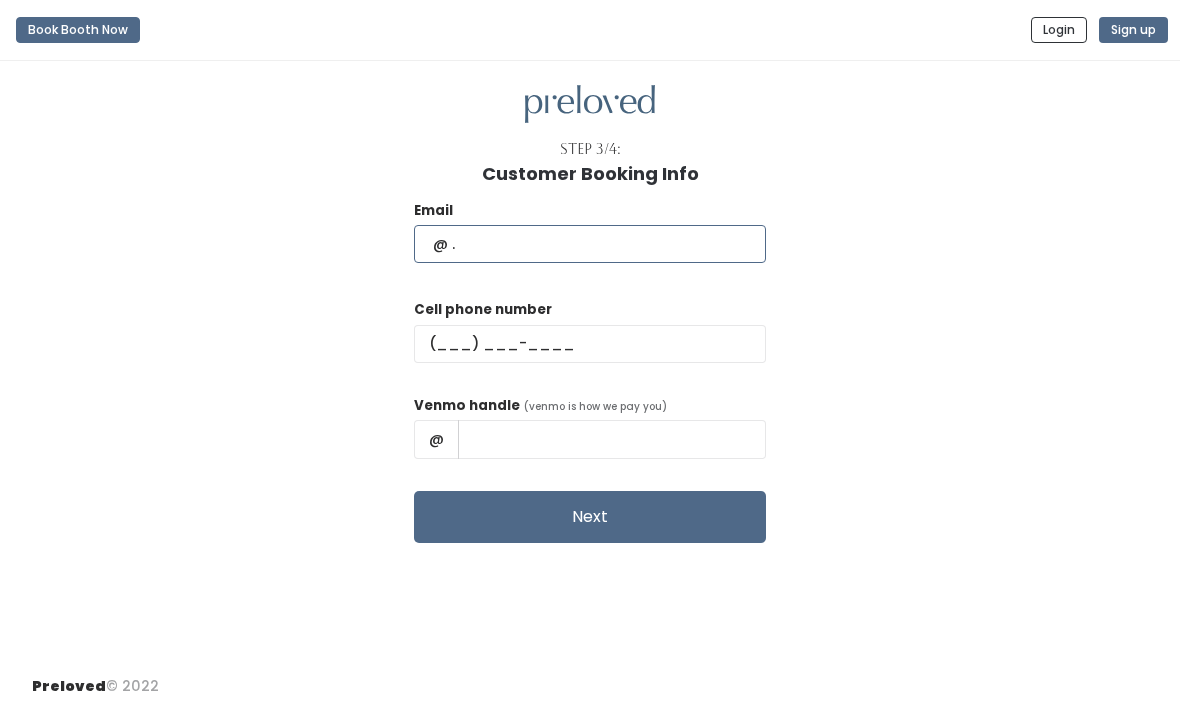 click at bounding box center [590, 244] 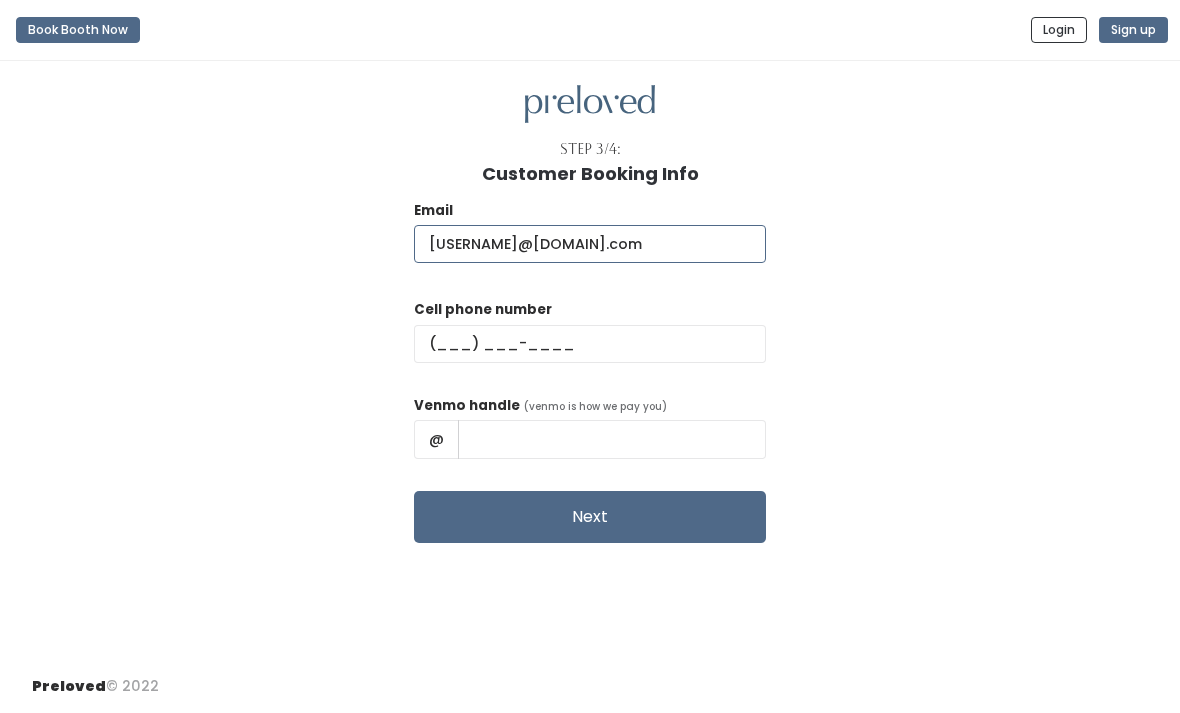 type on "[USERNAME]@[DOMAIN].com" 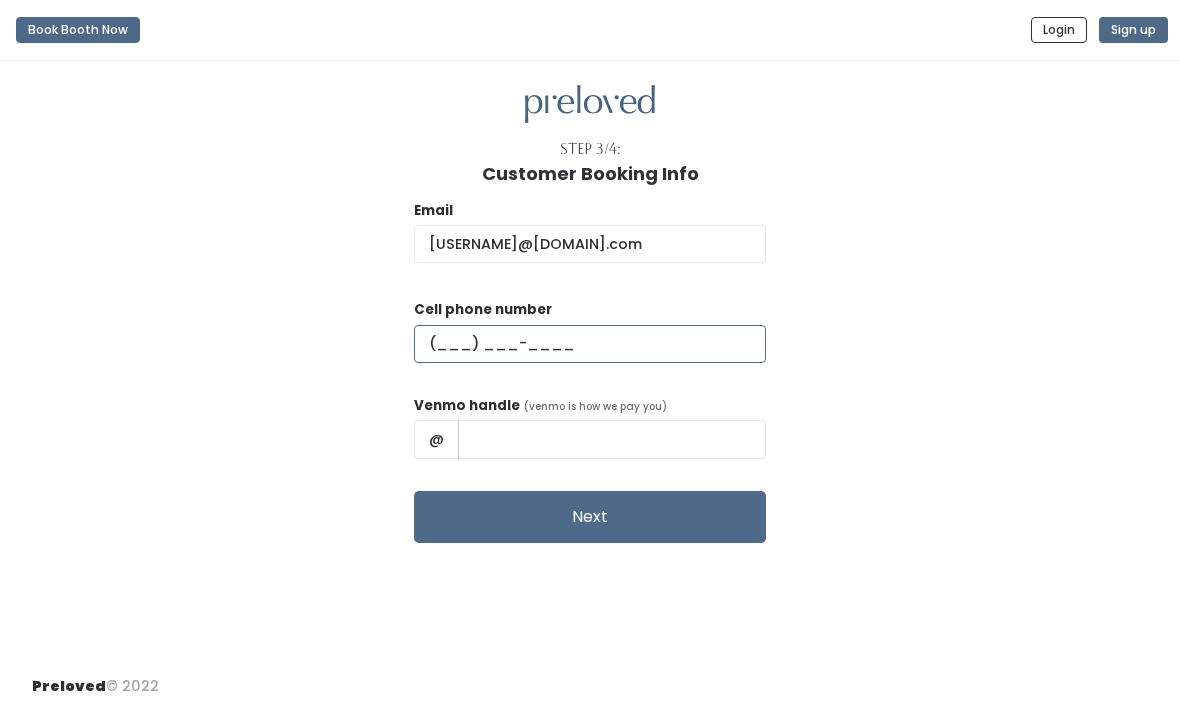click at bounding box center (590, 344) 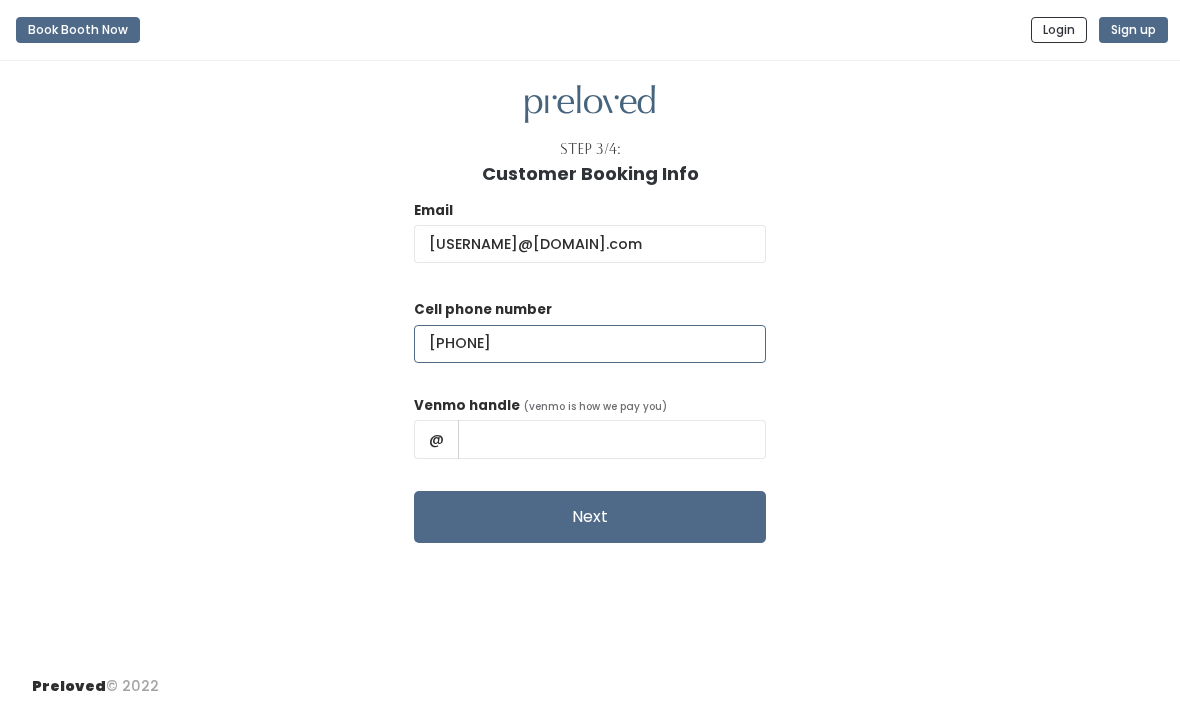 type on "(309) 635-3343" 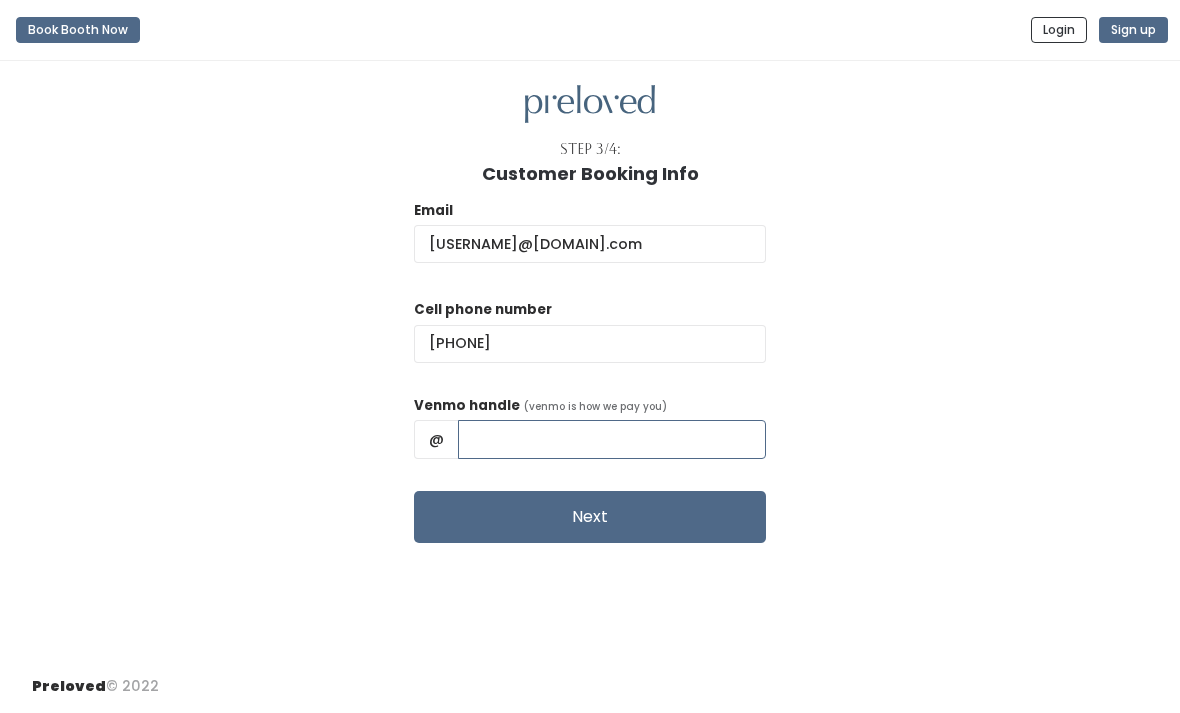 click at bounding box center (612, 439) 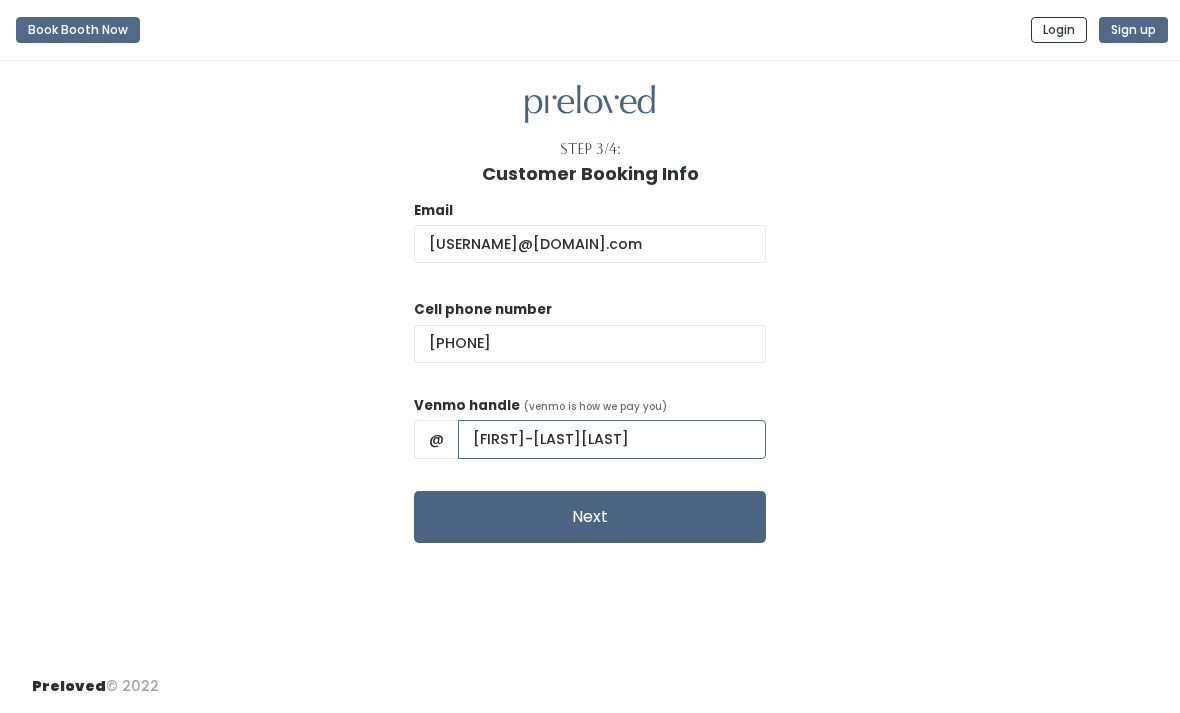 type on "Julie-GebhardtSmith" 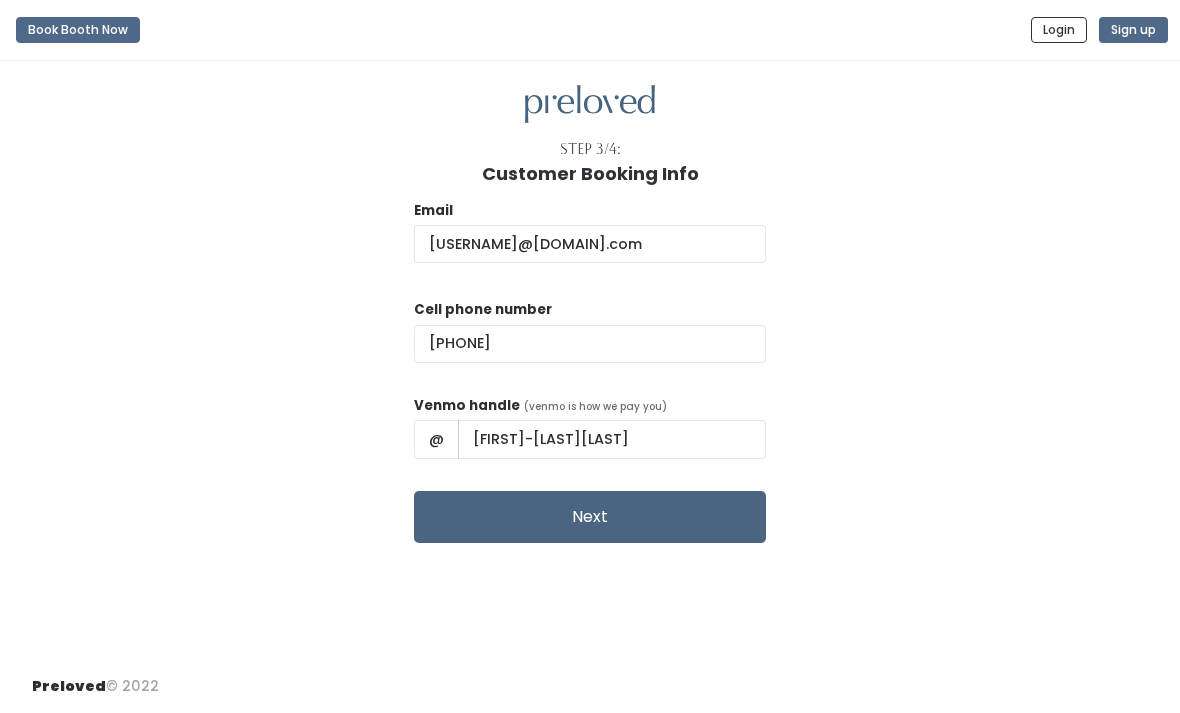 click on "Next" at bounding box center [590, 517] 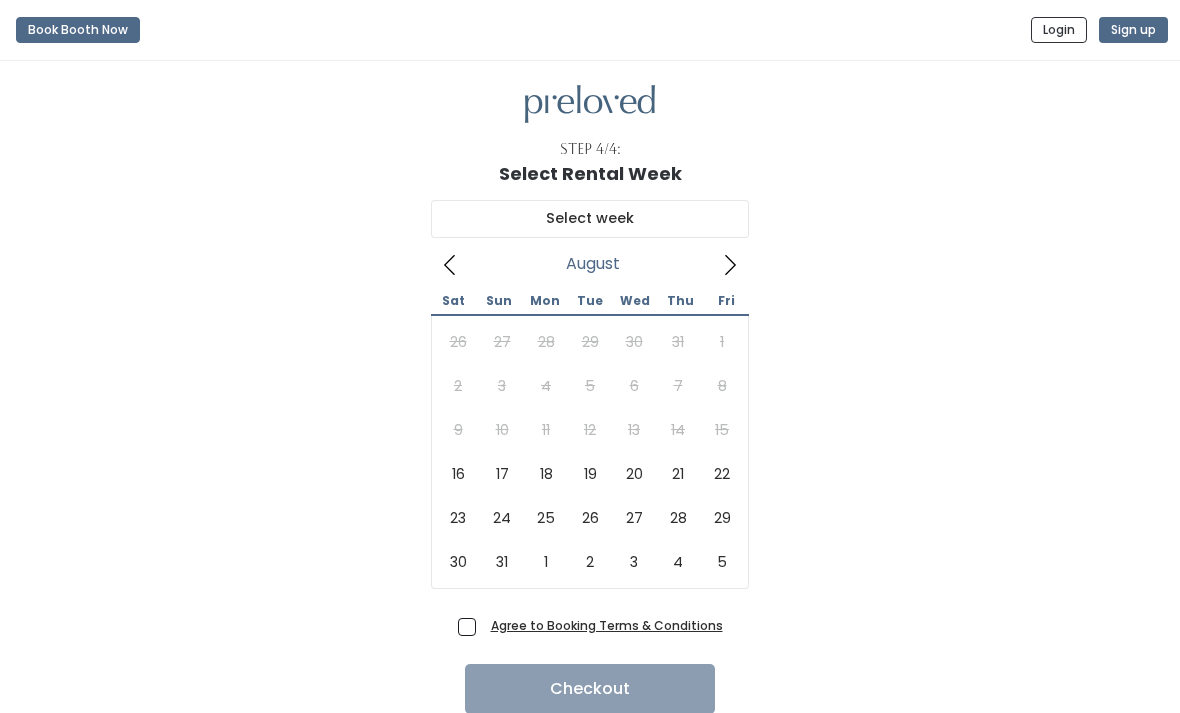 scroll, scrollTop: 0, scrollLeft: 0, axis: both 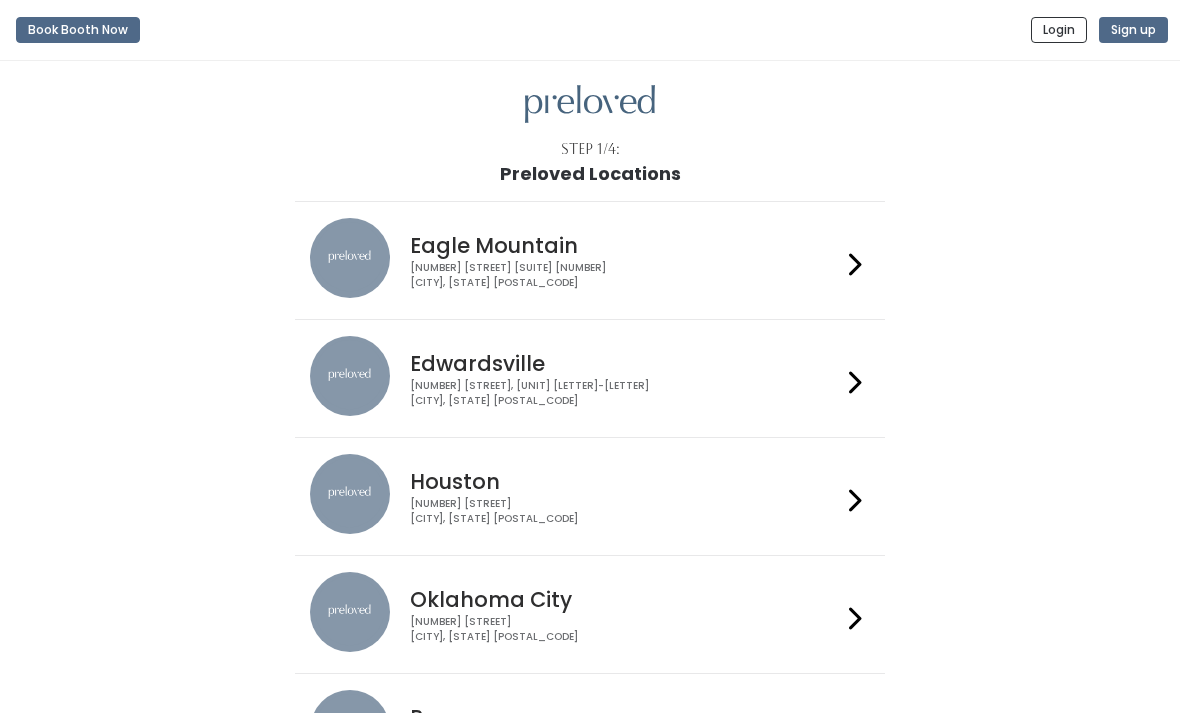 click on "Book Booth Now" at bounding box center (78, 30) 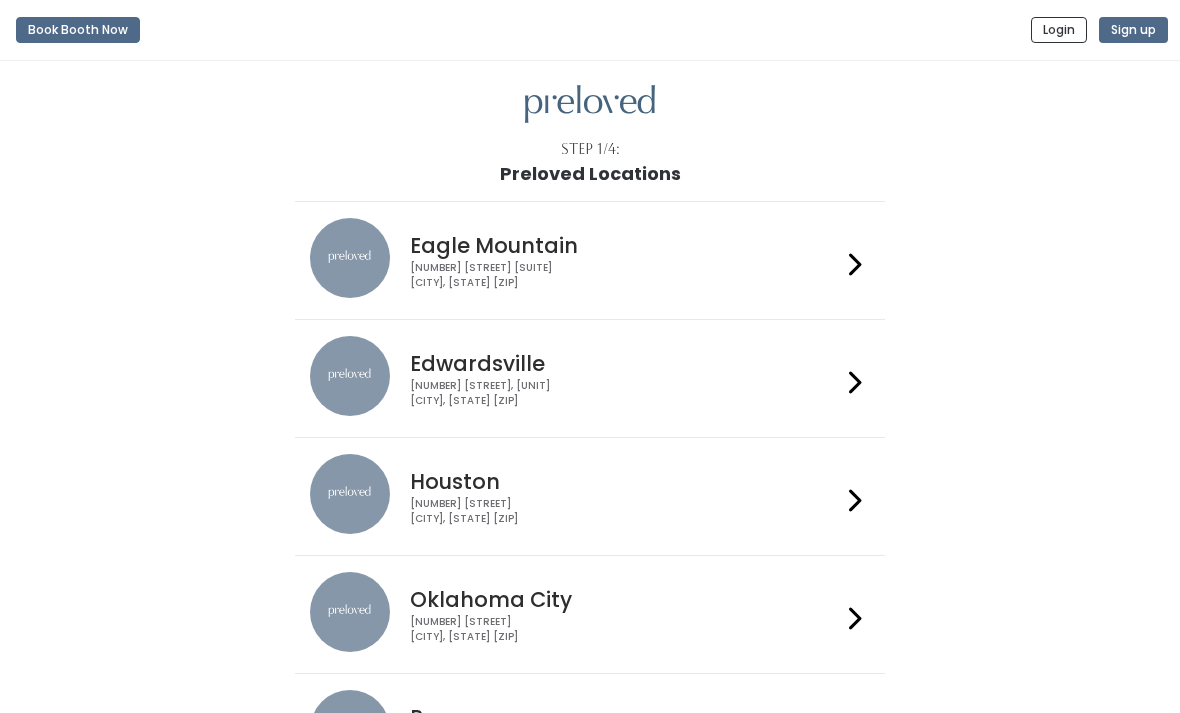 scroll, scrollTop: 0, scrollLeft: 0, axis: both 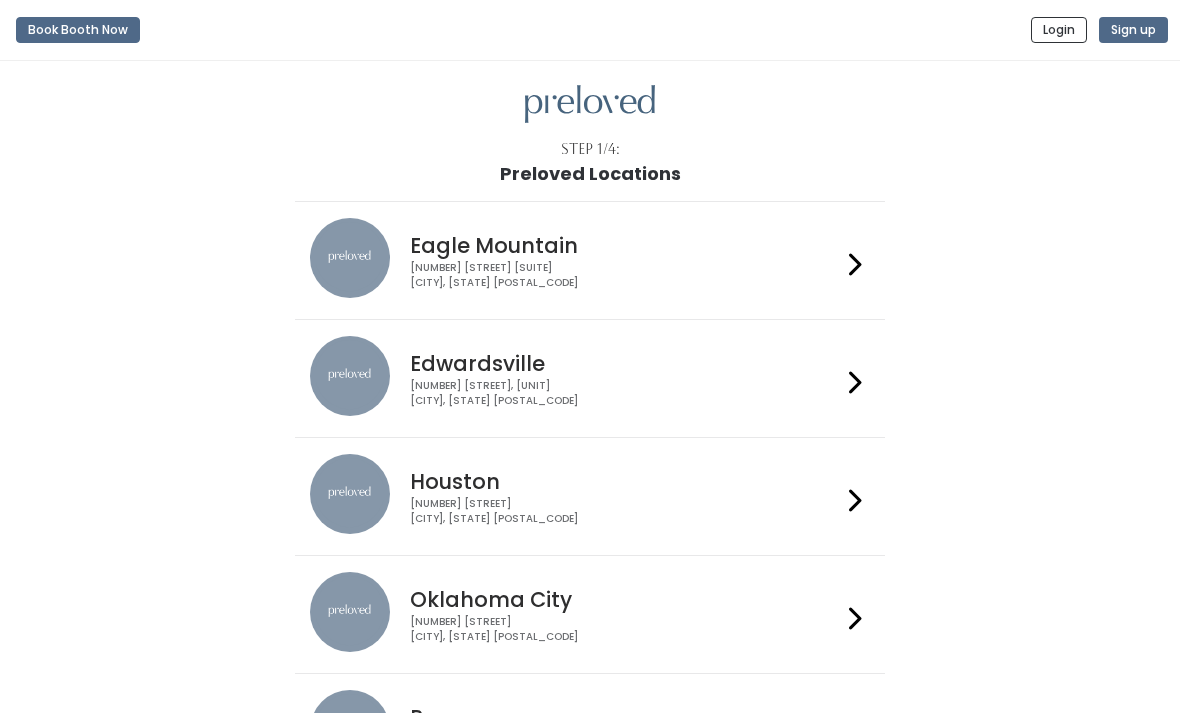 click at bounding box center (350, 376) 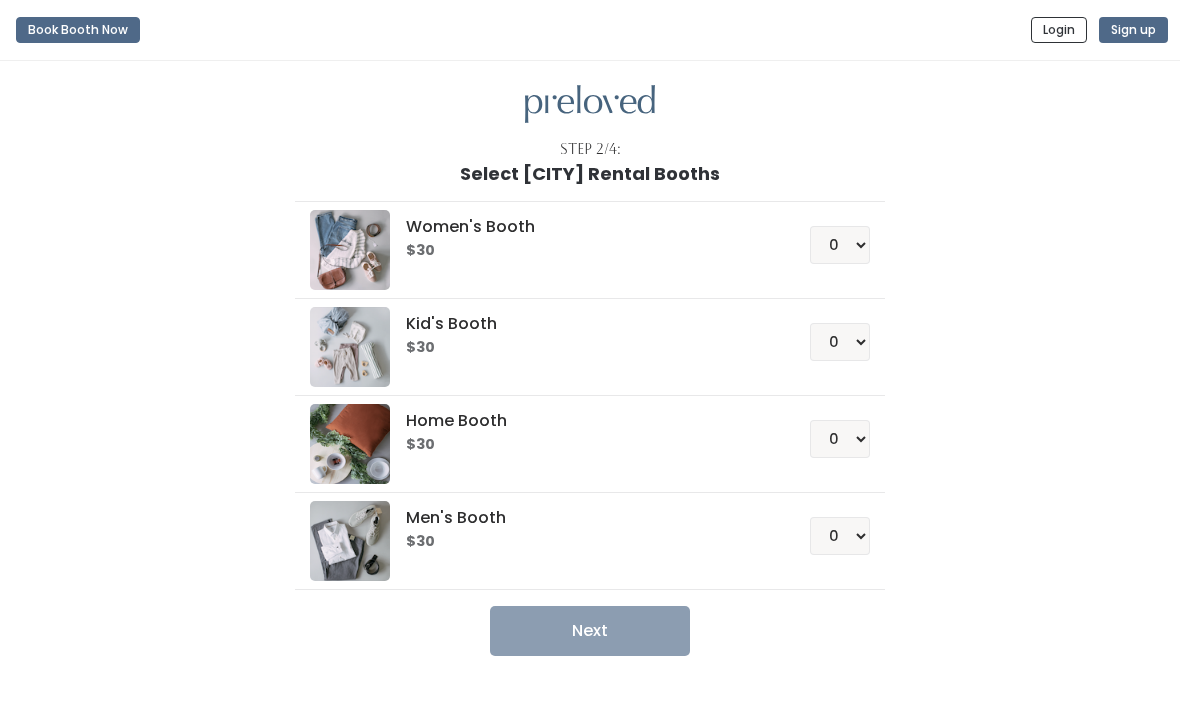 scroll, scrollTop: 0, scrollLeft: 0, axis: both 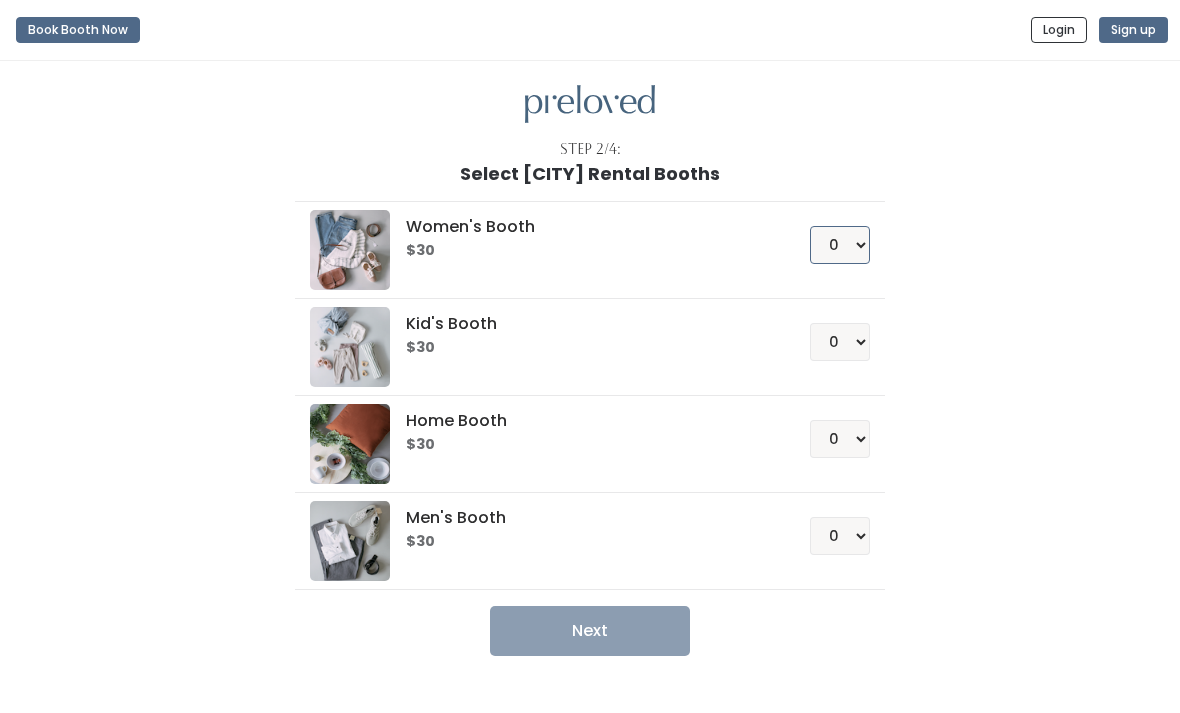 click on "0
1
2
3
4" at bounding box center [840, 245] 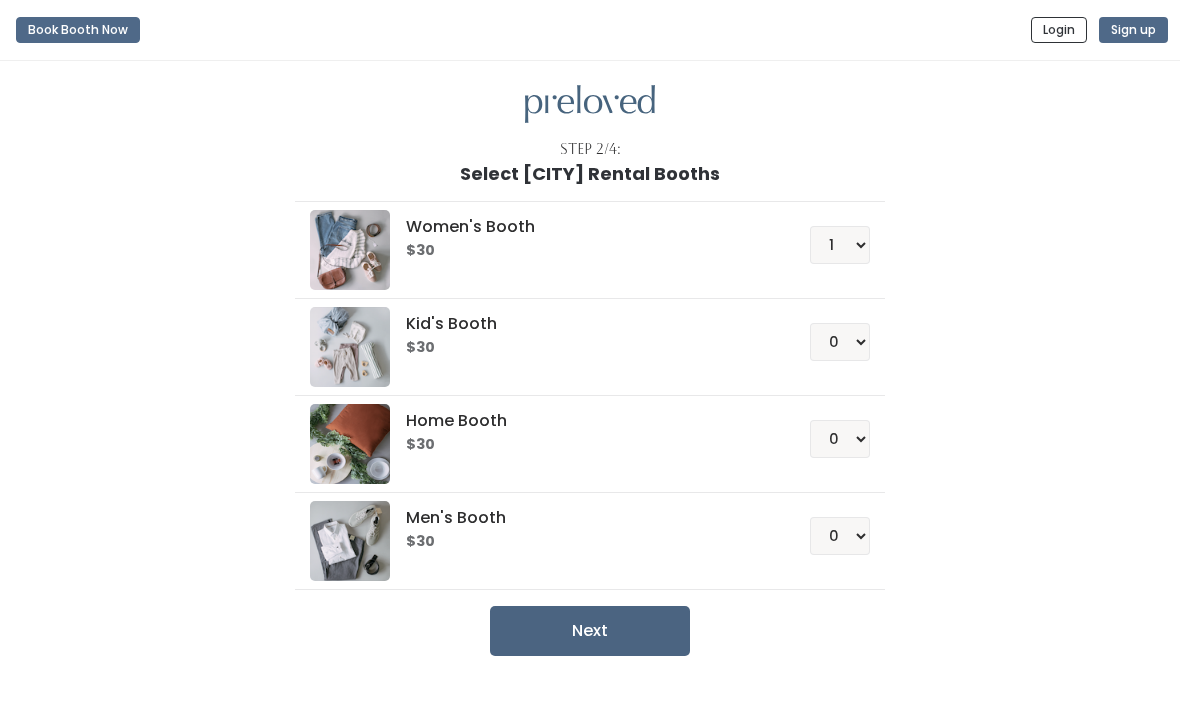 click on "Next" at bounding box center (590, 631) 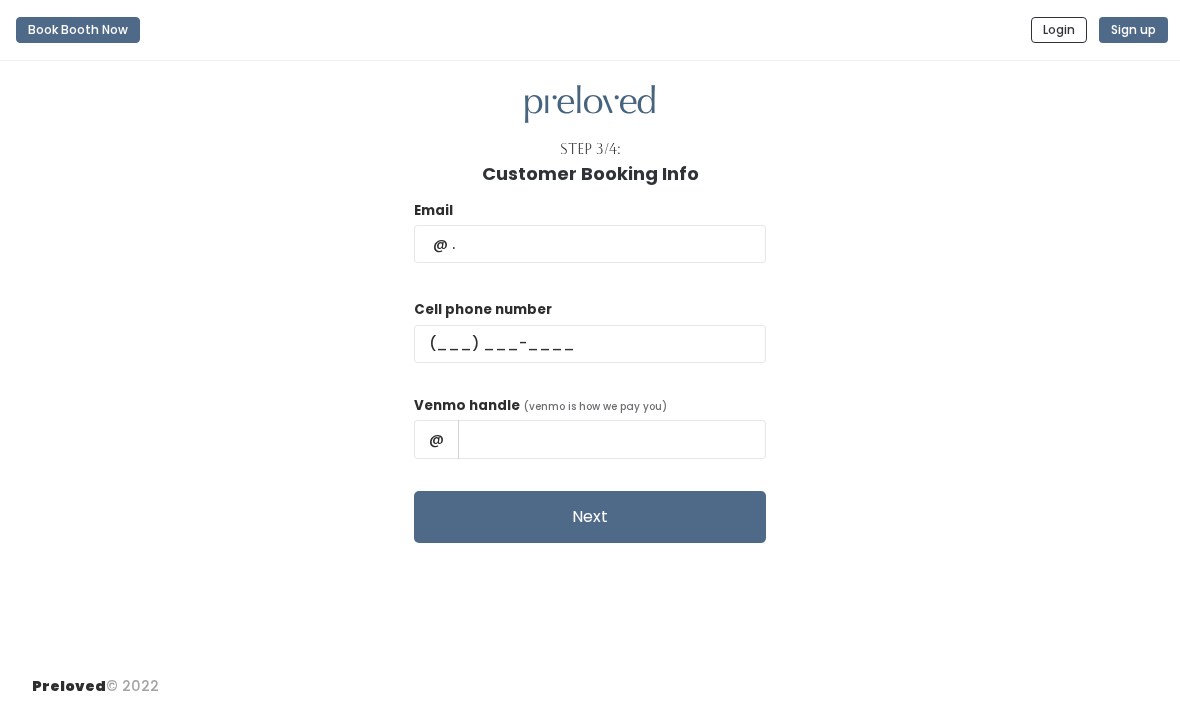scroll, scrollTop: 0, scrollLeft: 0, axis: both 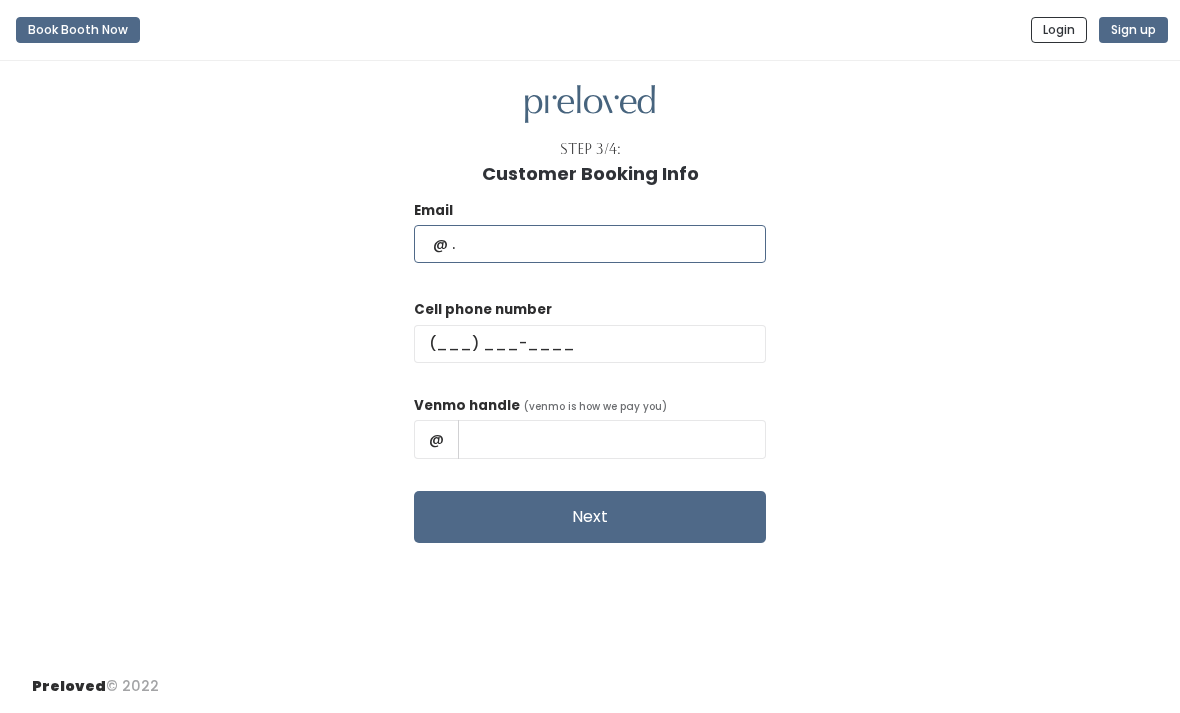 click at bounding box center (590, 244) 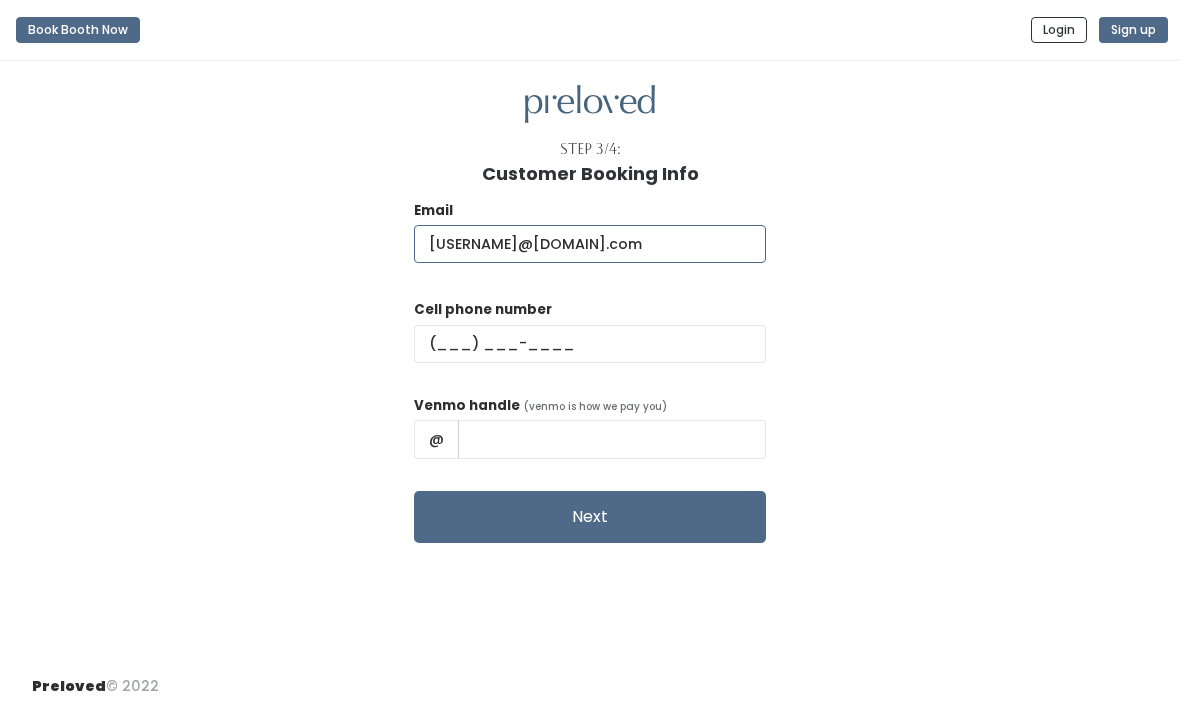 type on "Housemom1993@yahoo.com" 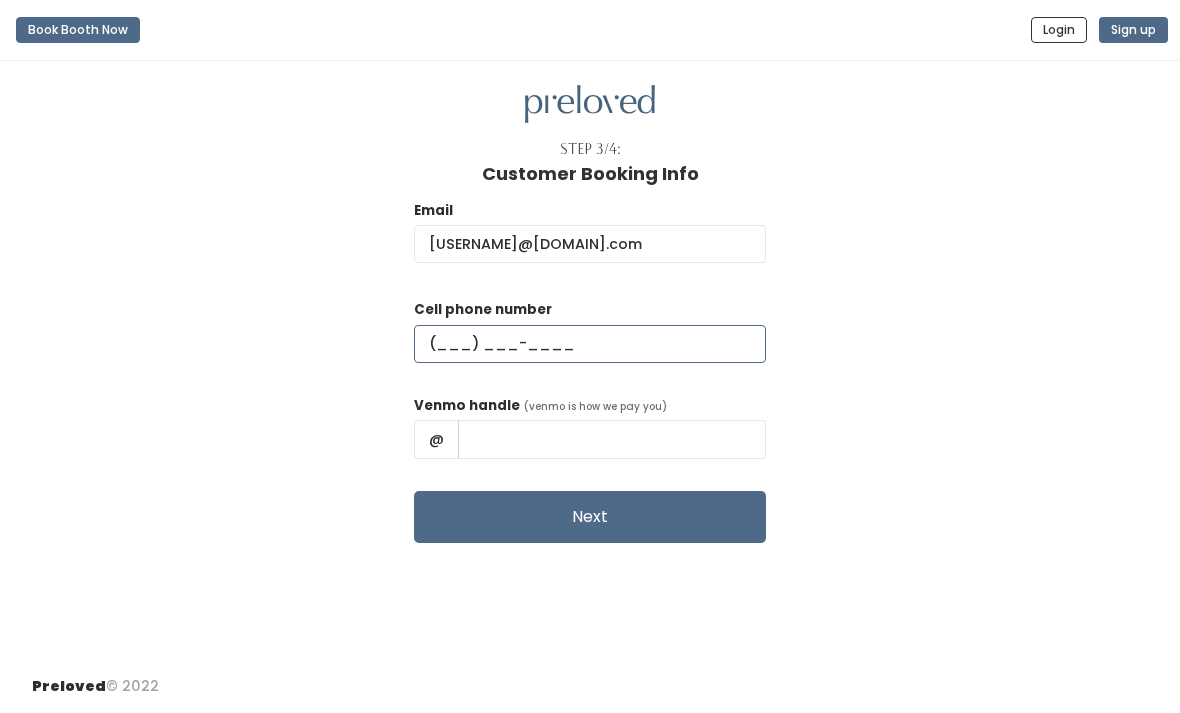click at bounding box center [590, 344] 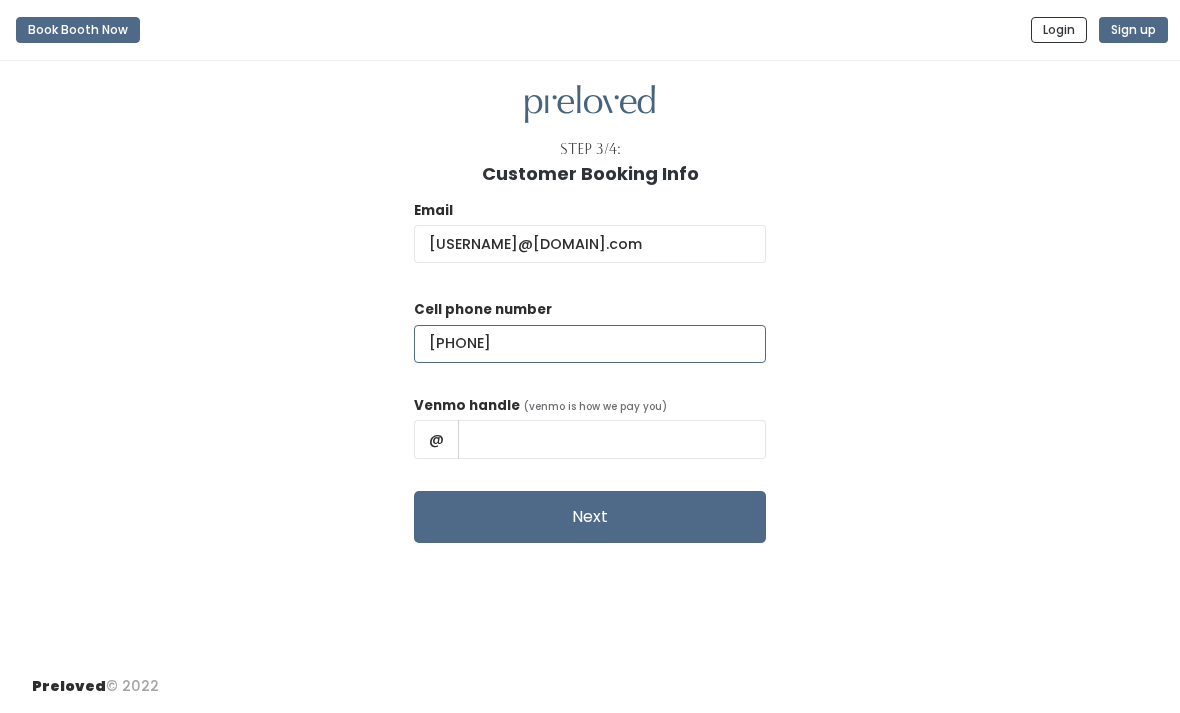 type on "(309) 635-3343" 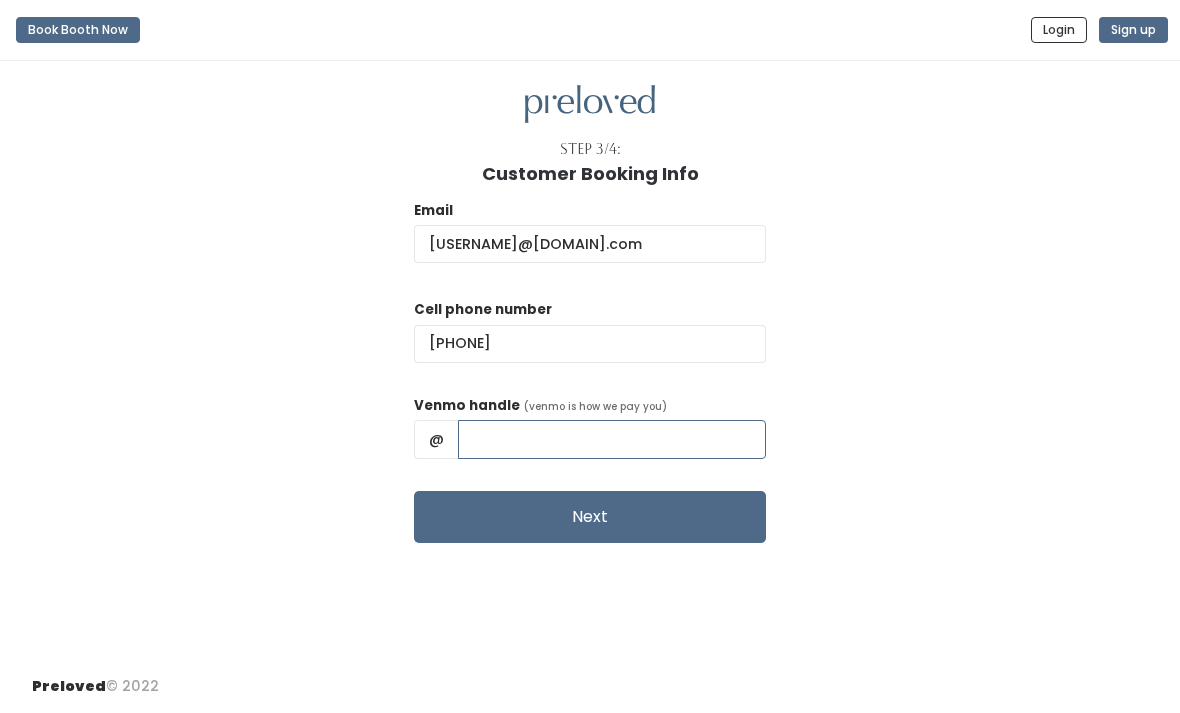 click at bounding box center (612, 439) 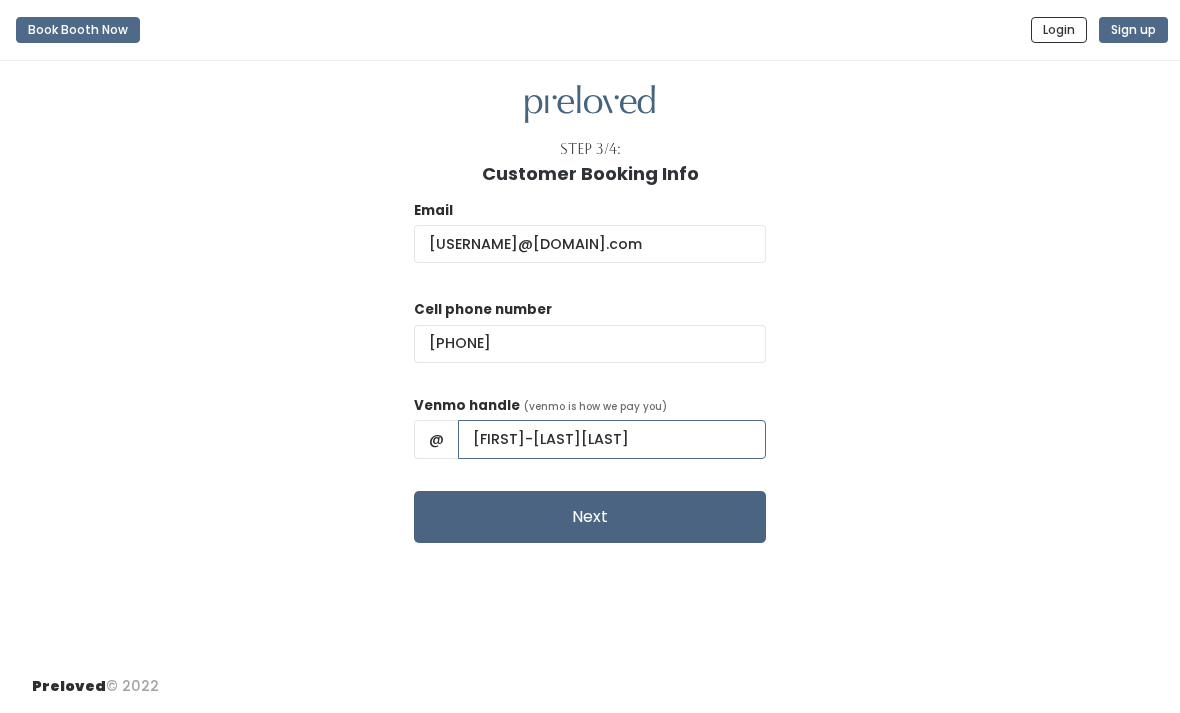 type on "Julie-GebhardtSmith" 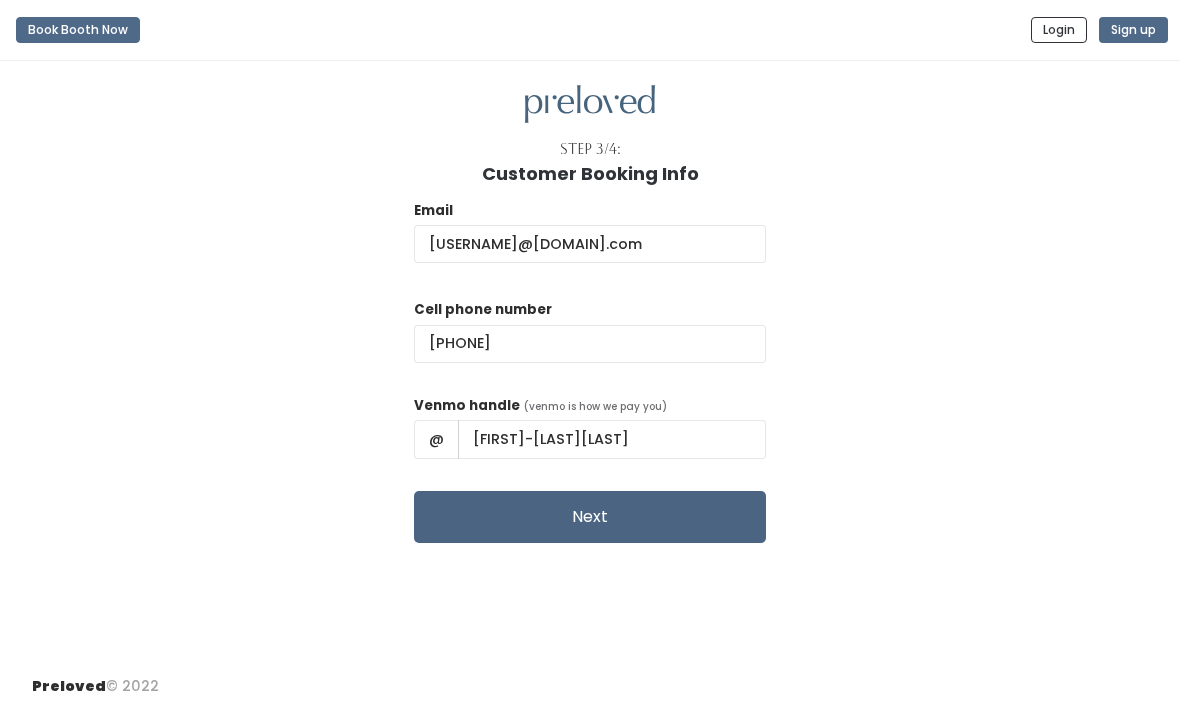 click on "Next" at bounding box center [590, 517] 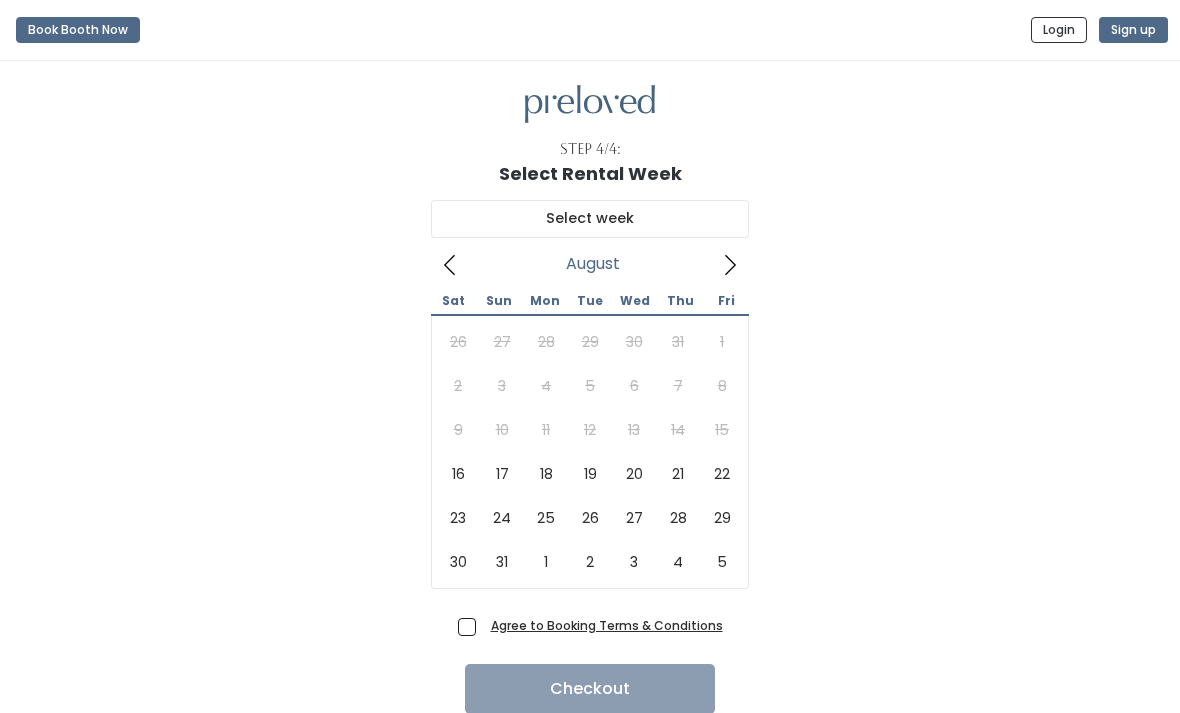 scroll, scrollTop: 0, scrollLeft: 0, axis: both 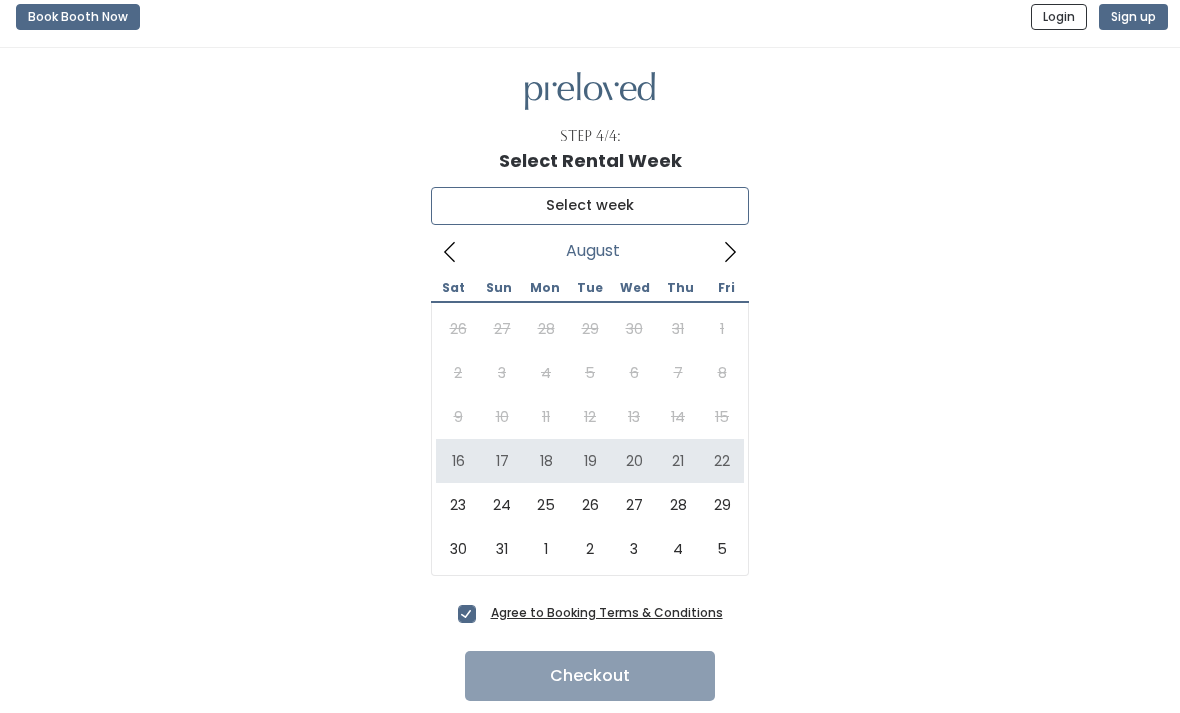 type on "August 16 to August 22" 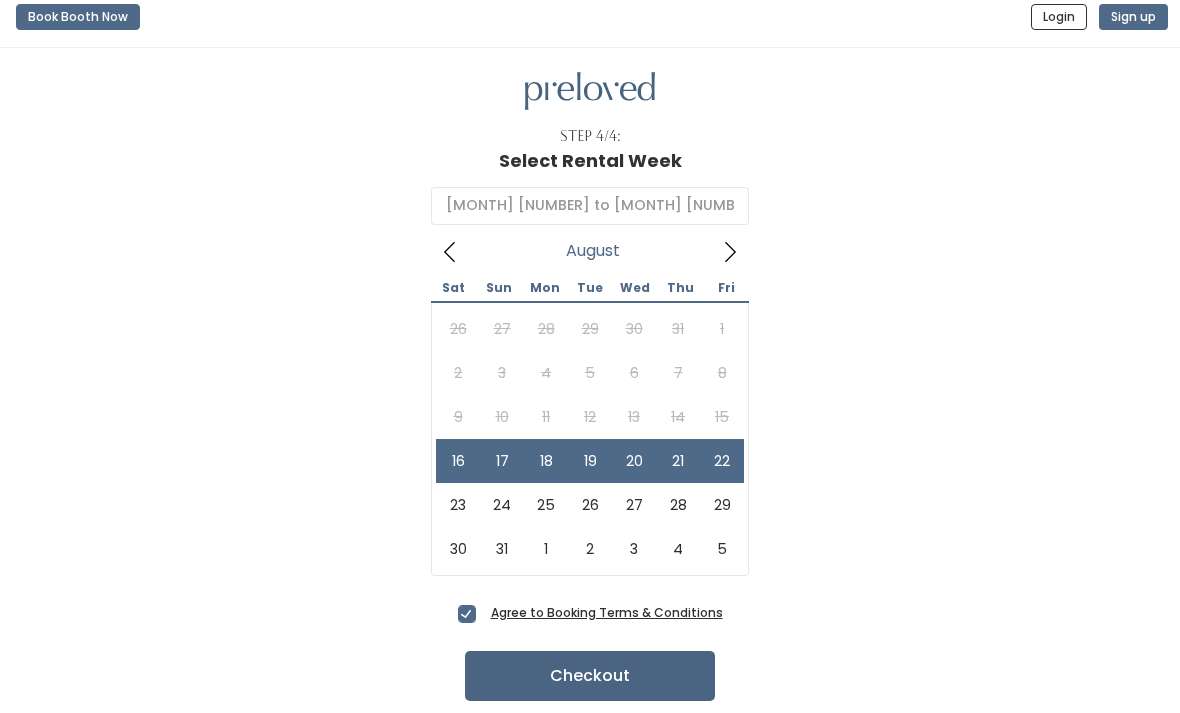 click on "Checkout" at bounding box center (590, 676) 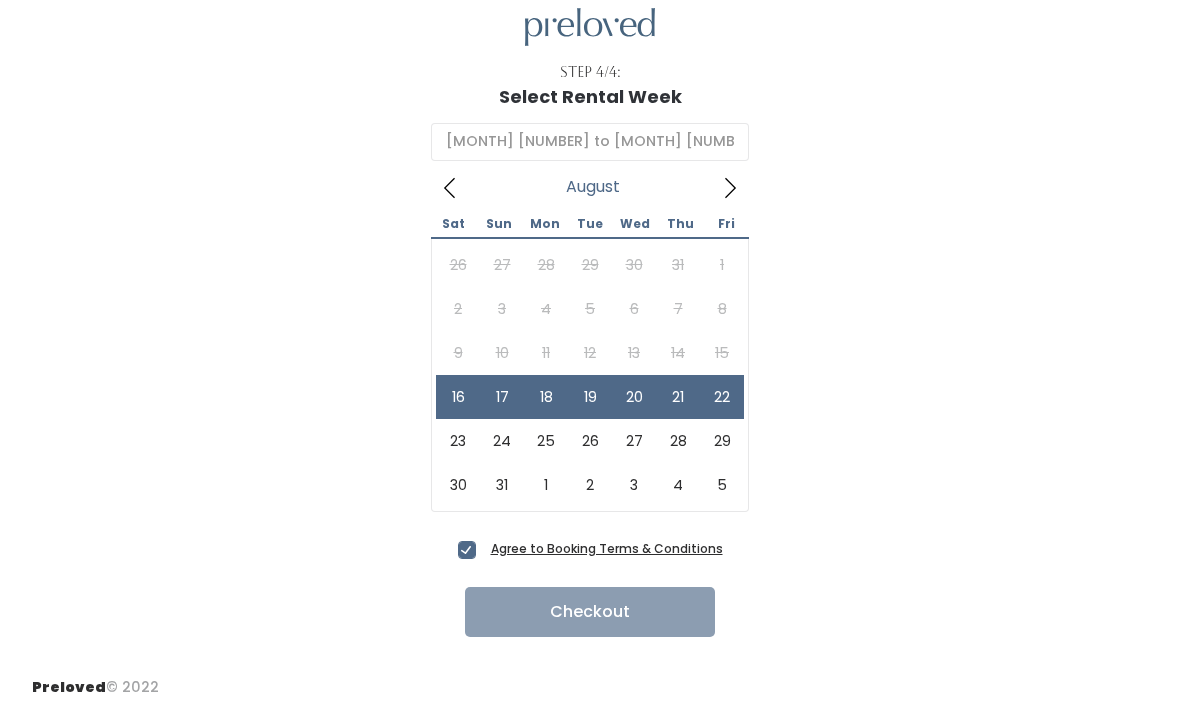 scroll, scrollTop: 77, scrollLeft: 0, axis: vertical 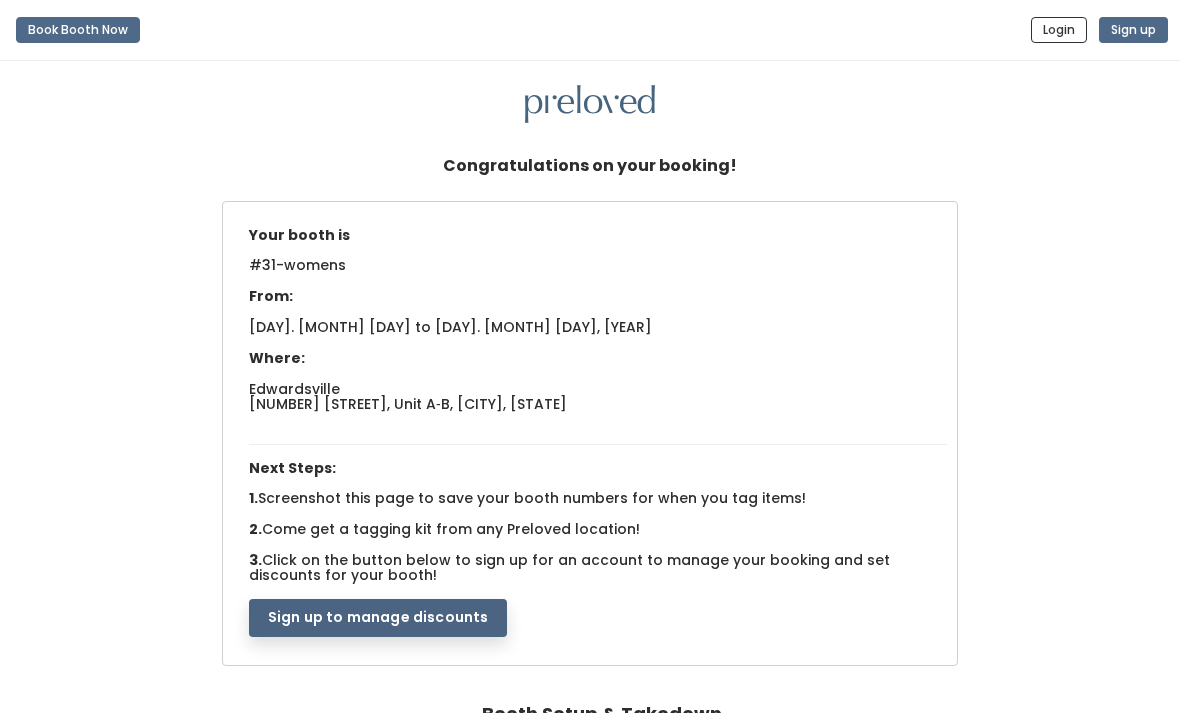 click on "Sign up to manage discounts" at bounding box center (378, 618) 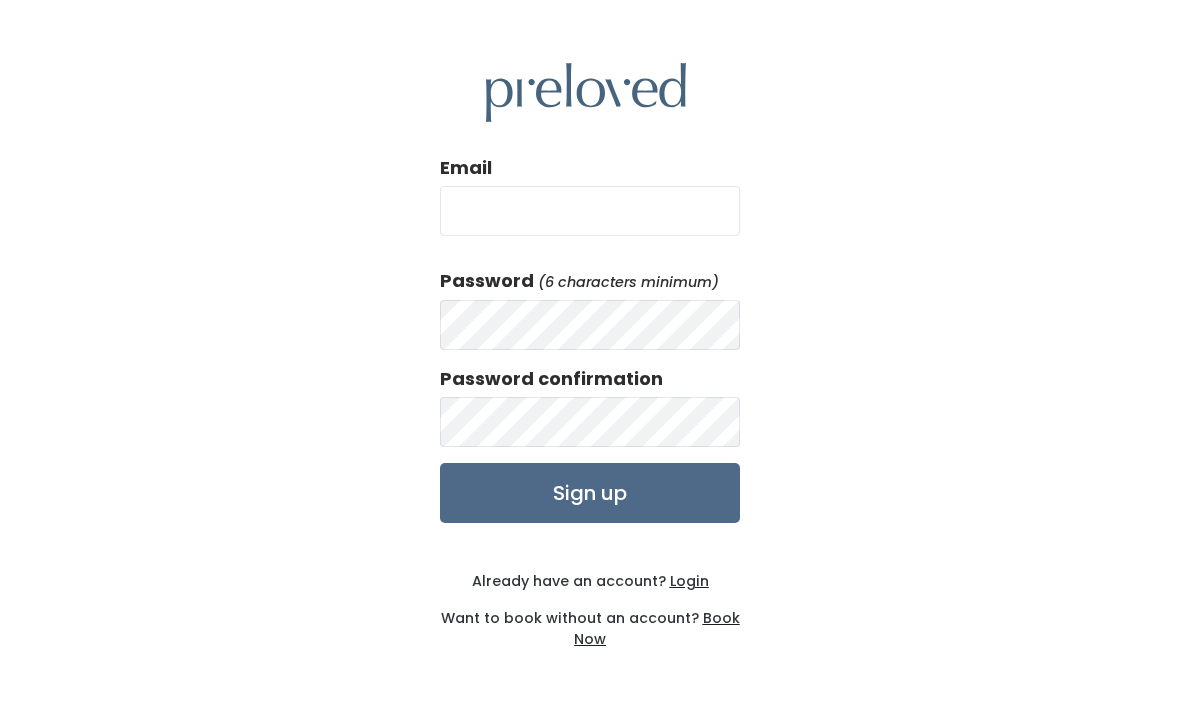 scroll, scrollTop: 0, scrollLeft: 0, axis: both 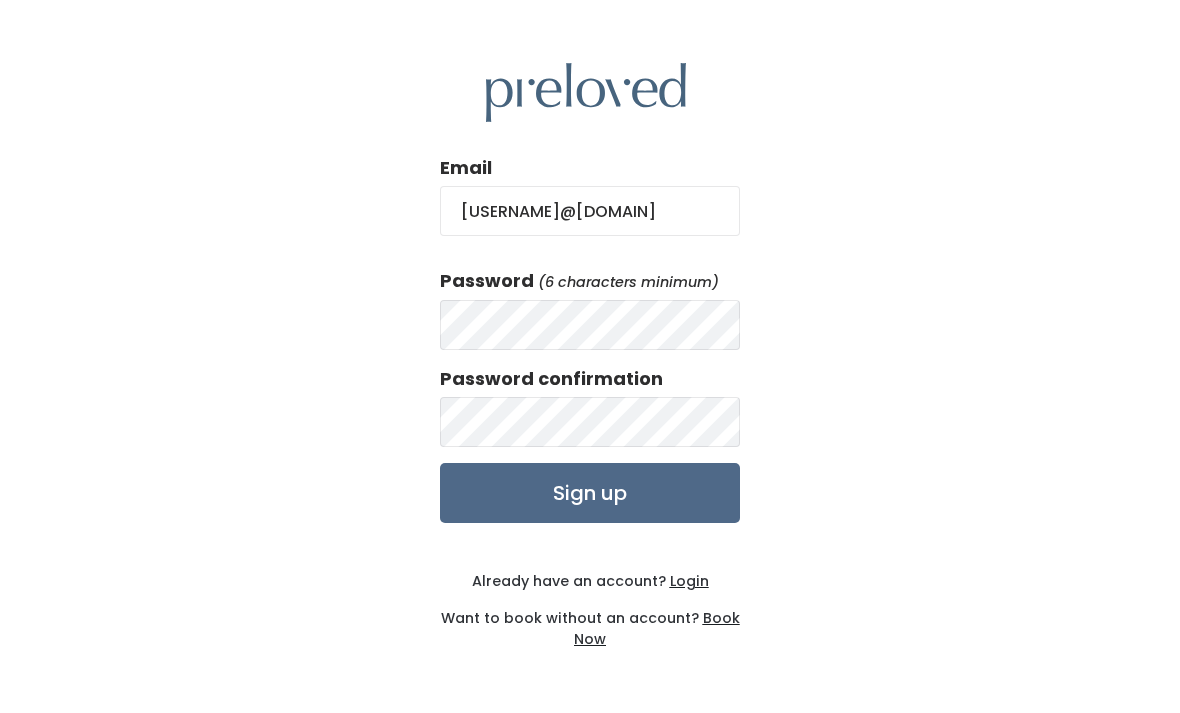 type on "[USERNAME]@[DOMAIN]" 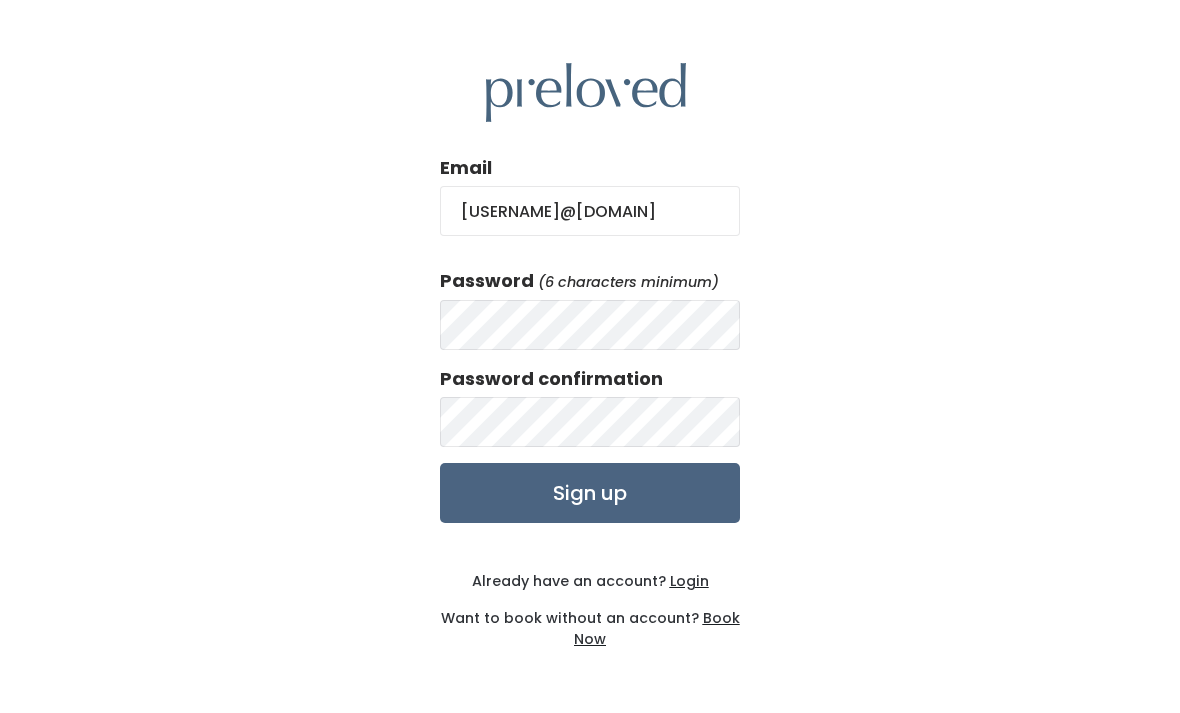 click on "Sign up" at bounding box center [590, 493] 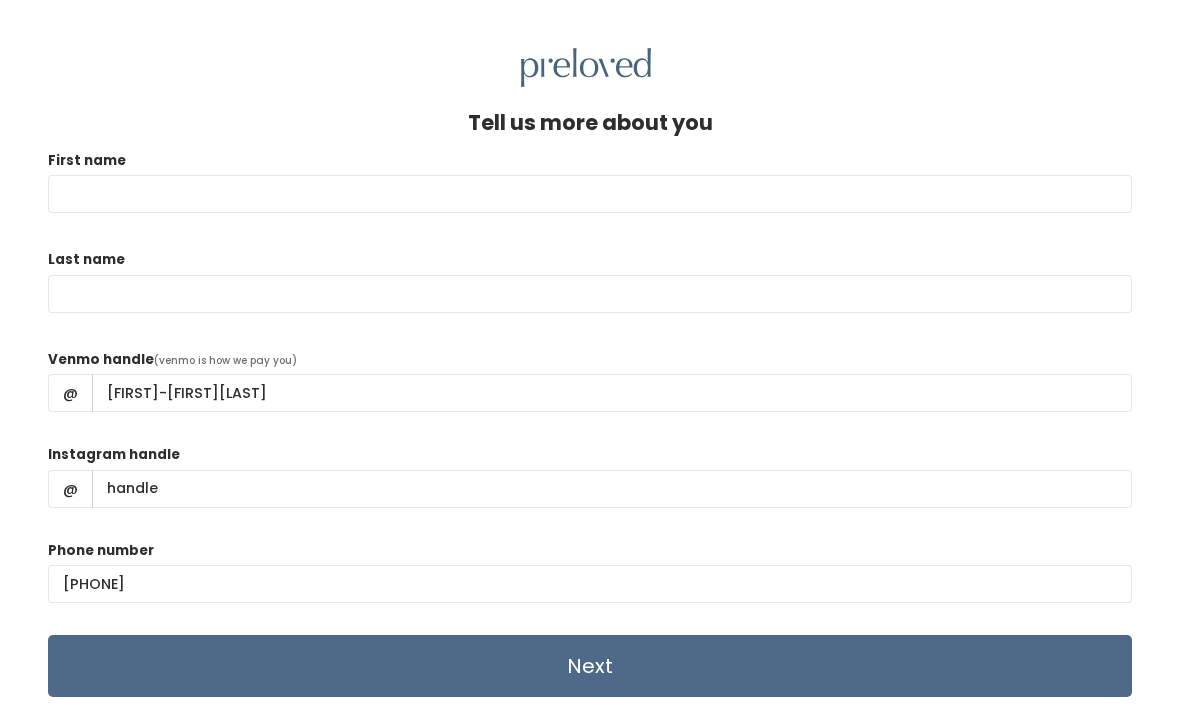 scroll, scrollTop: 0, scrollLeft: 0, axis: both 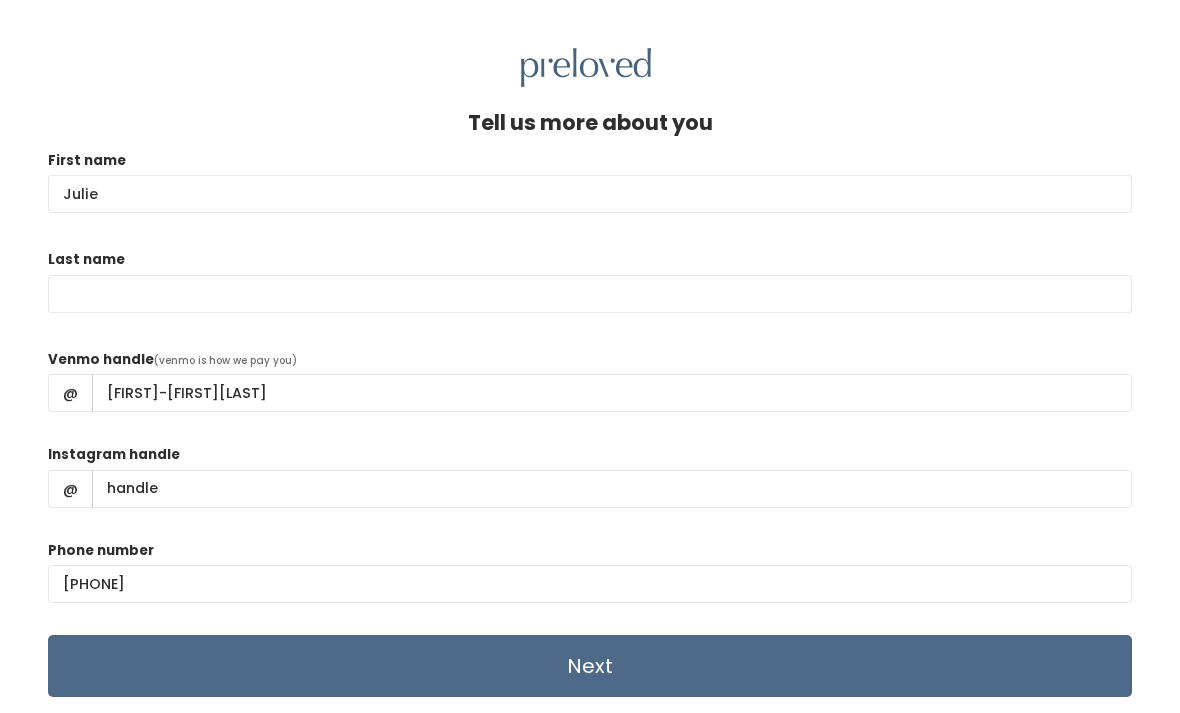 type on "Julie" 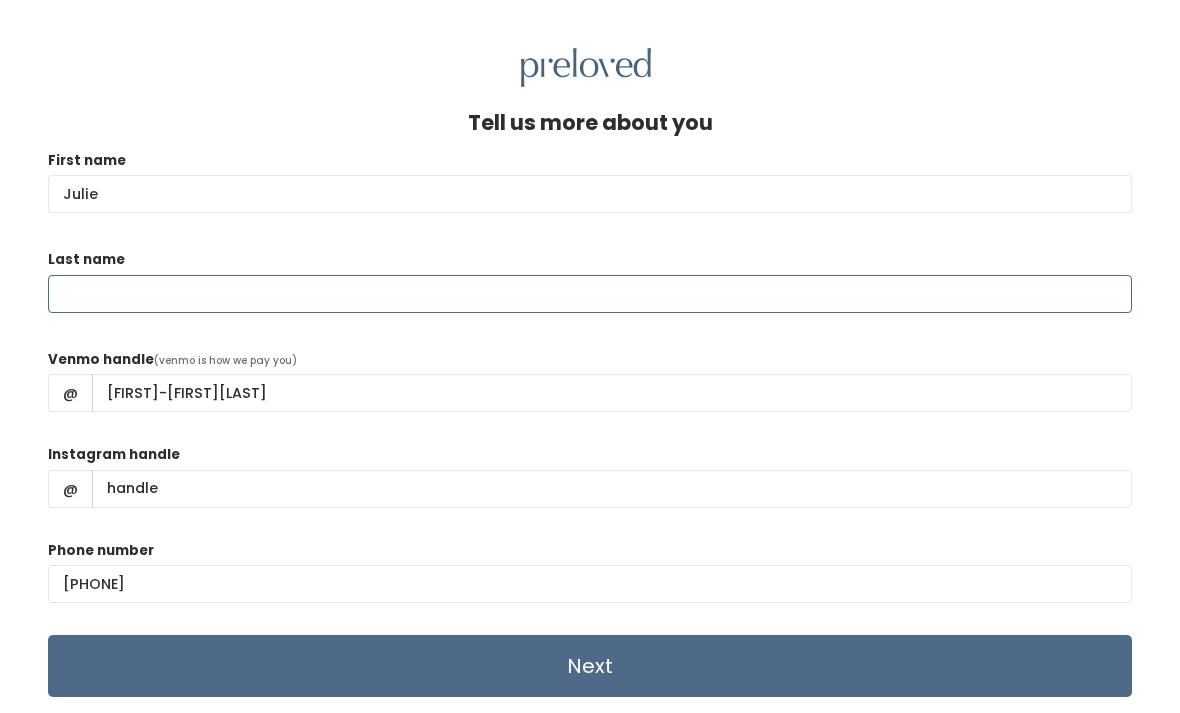 click on "Last name" at bounding box center (590, 294) 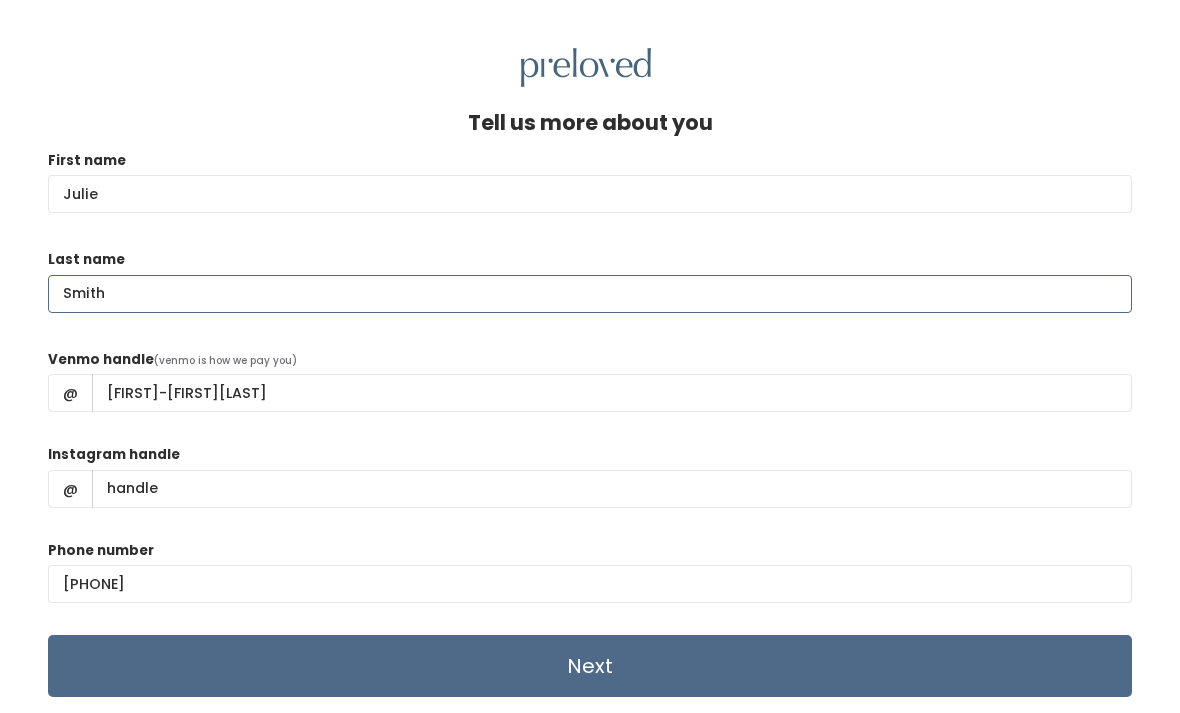 type on "Smith" 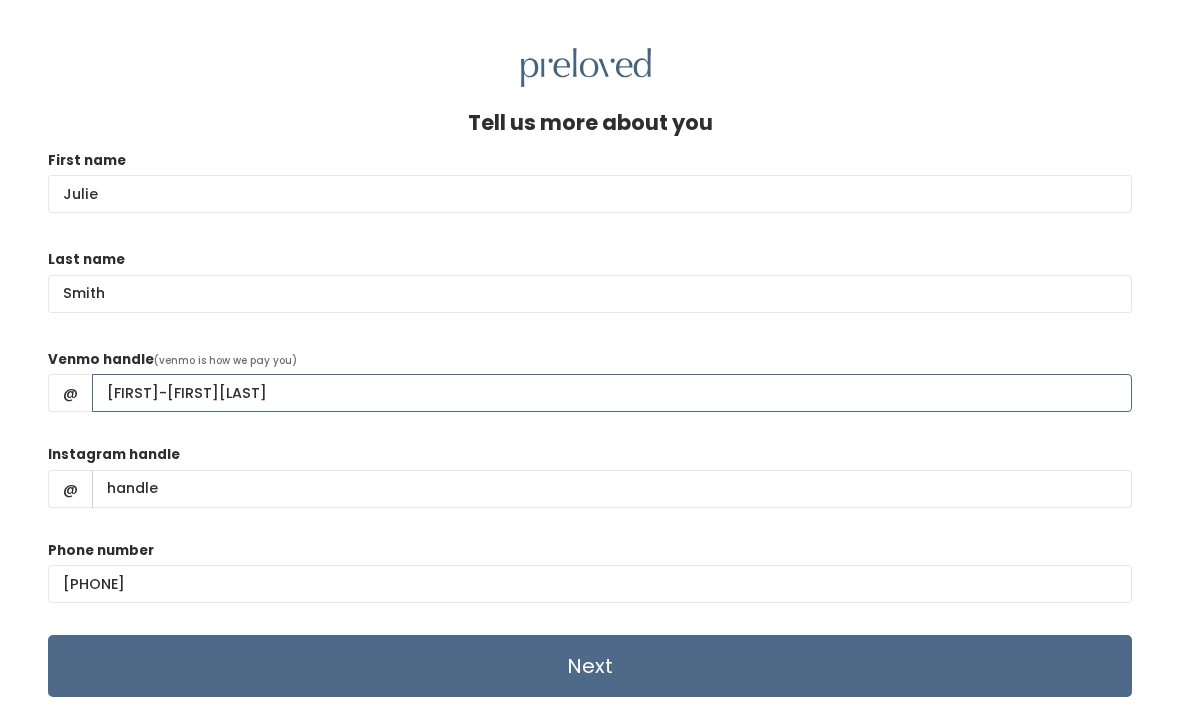 click on "julie-gebhardtsmith" at bounding box center (612, 393) 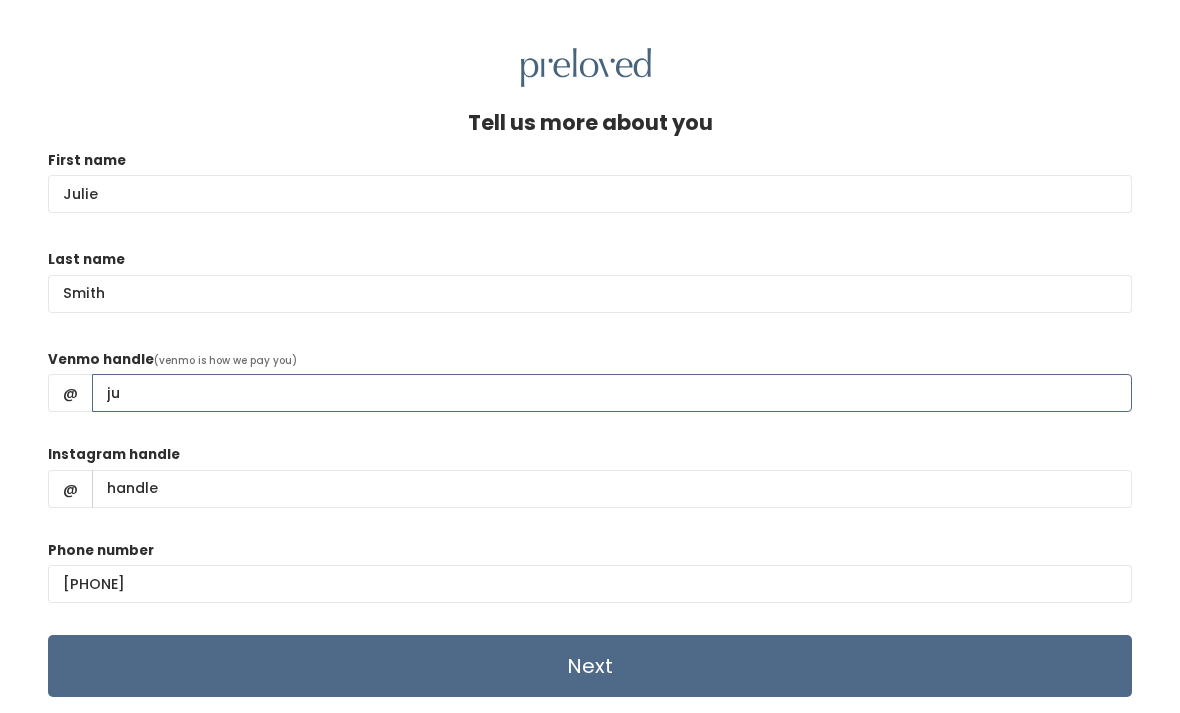 type on "j" 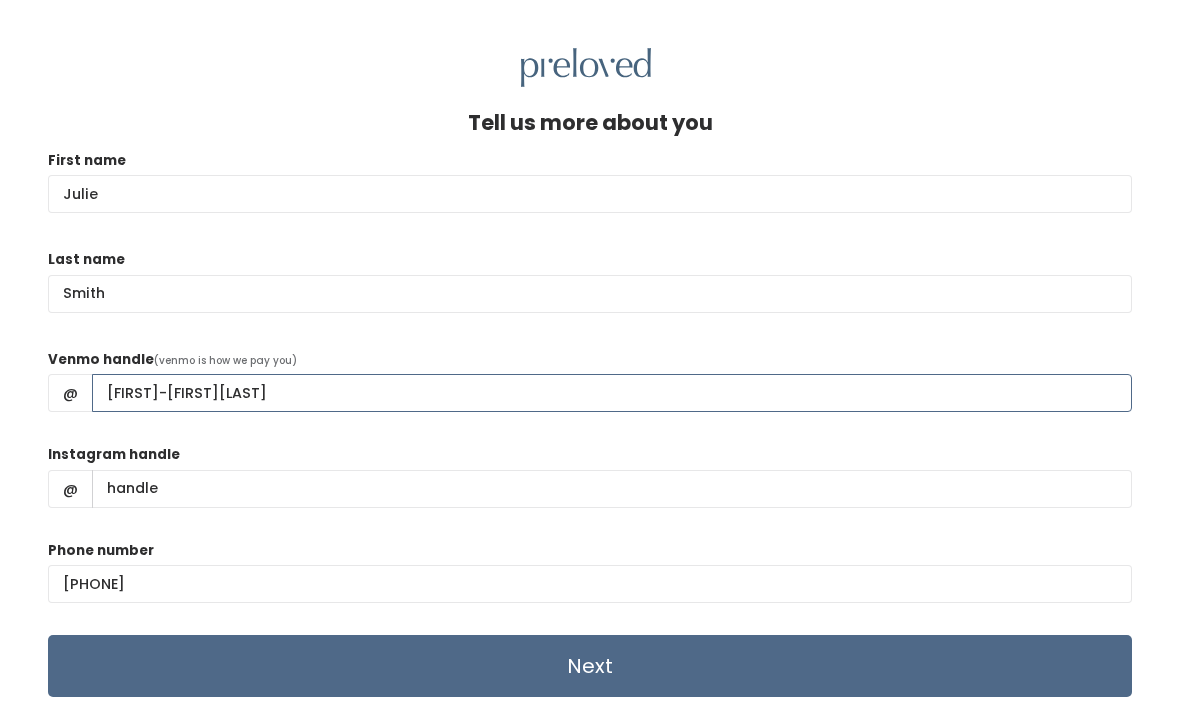 type on "Julie-GebhardtSmith" 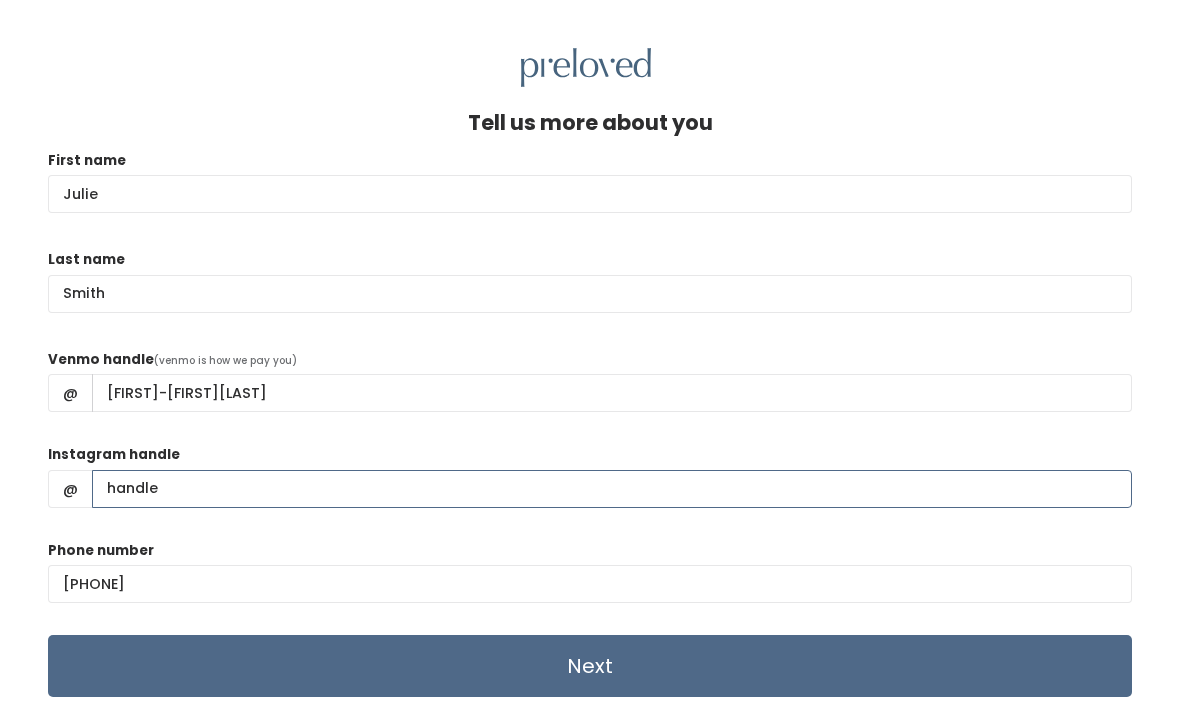 click on "Instagram handle" at bounding box center (612, 489) 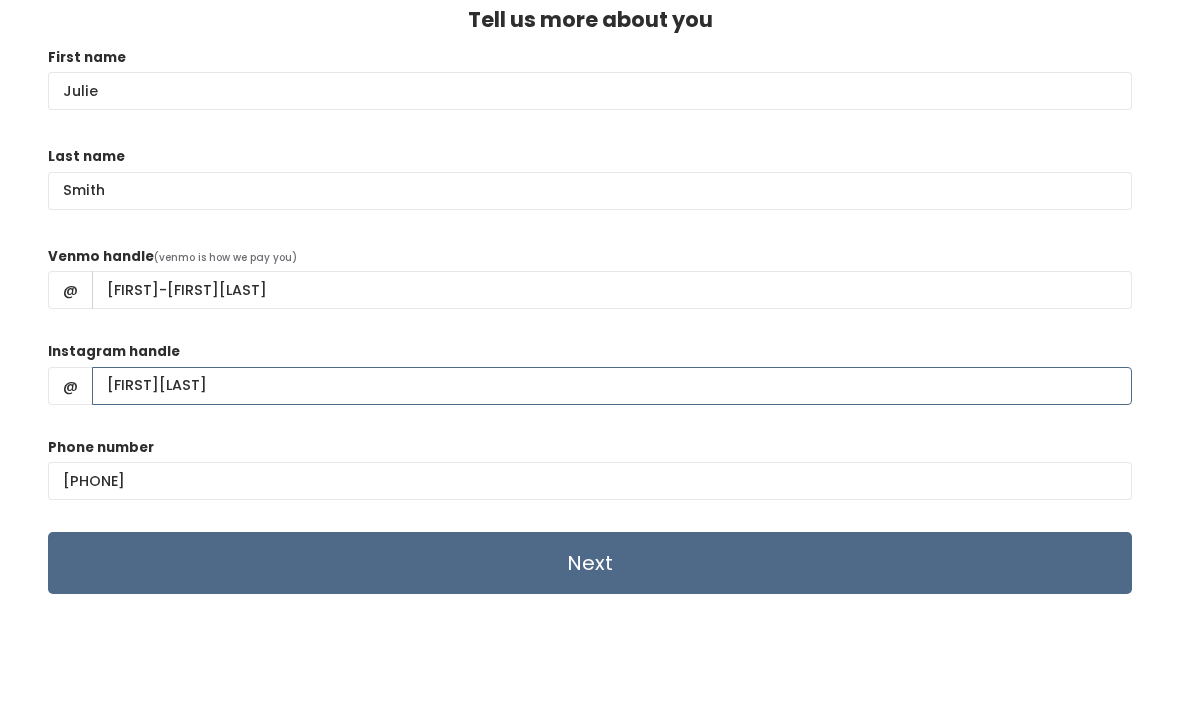 scroll, scrollTop: 151, scrollLeft: 0, axis: vertical 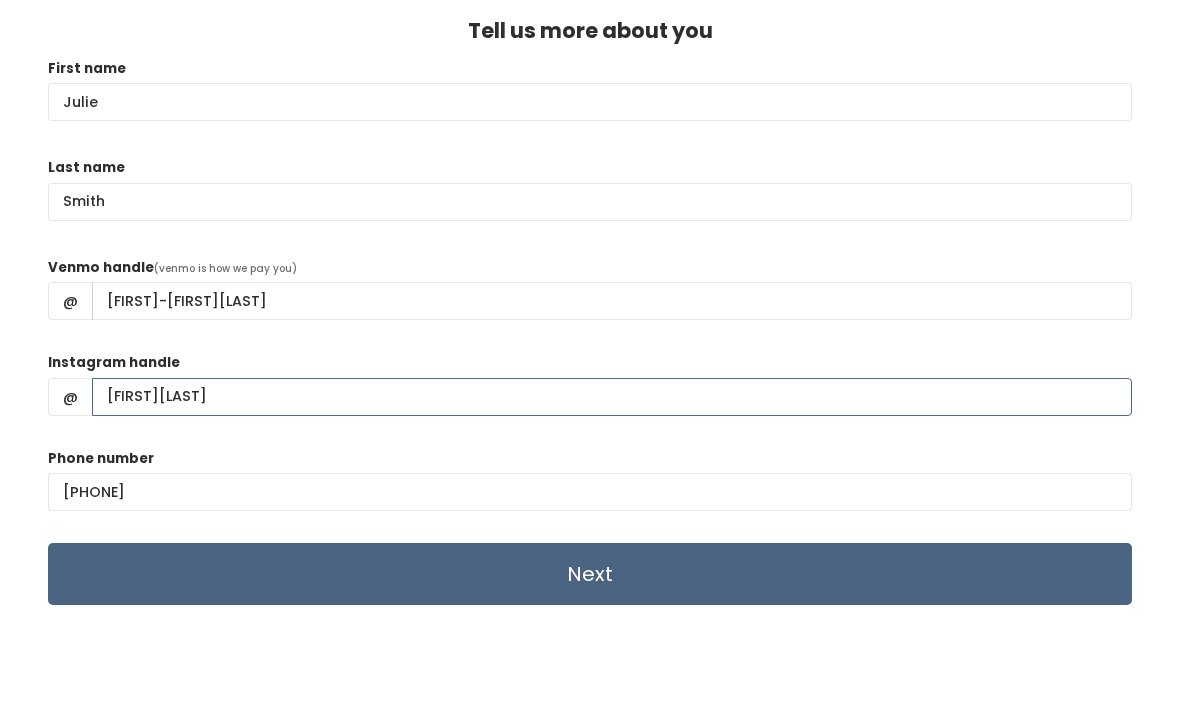type on "juliegebhardtsmith" 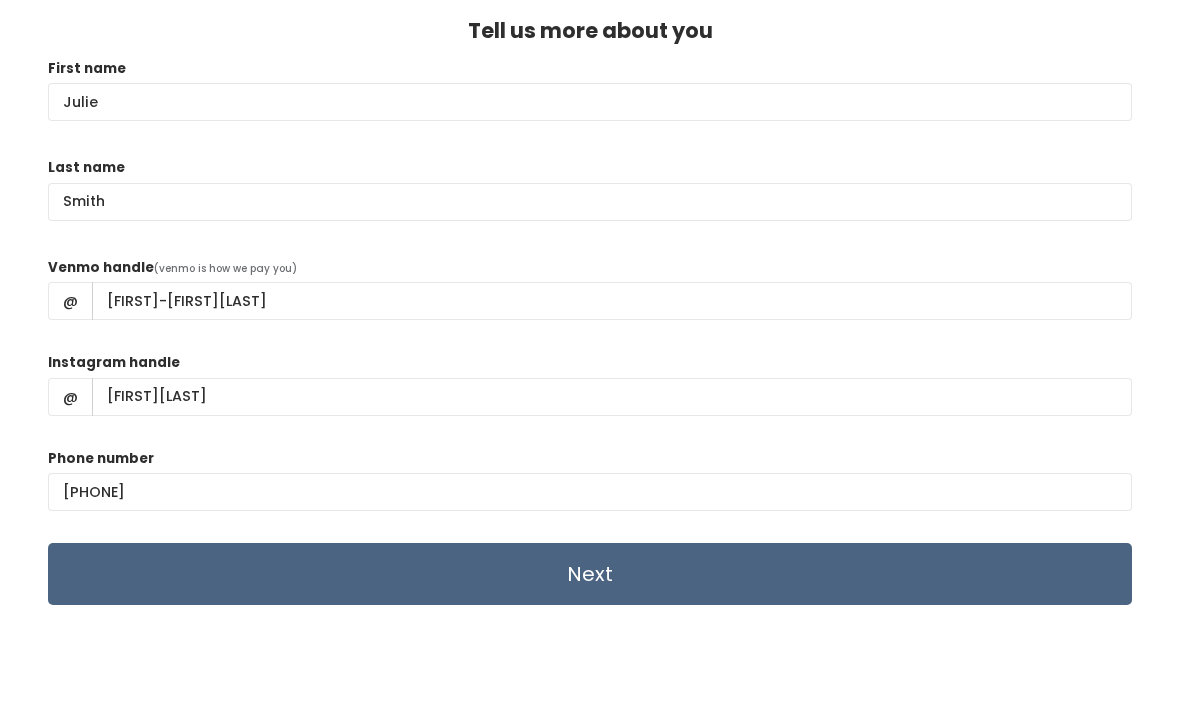 click on "Next" at bounding box center (590, 579) 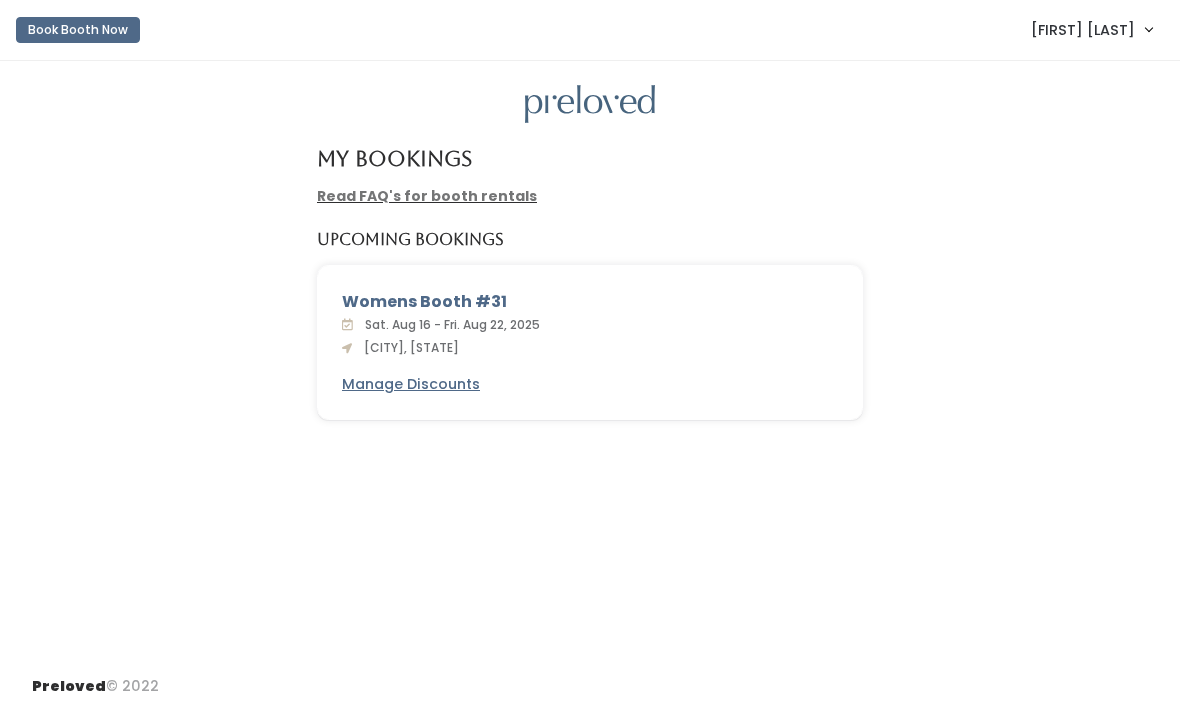 scroll, scrollTop: 0, scrollLeft: 0, axis: both 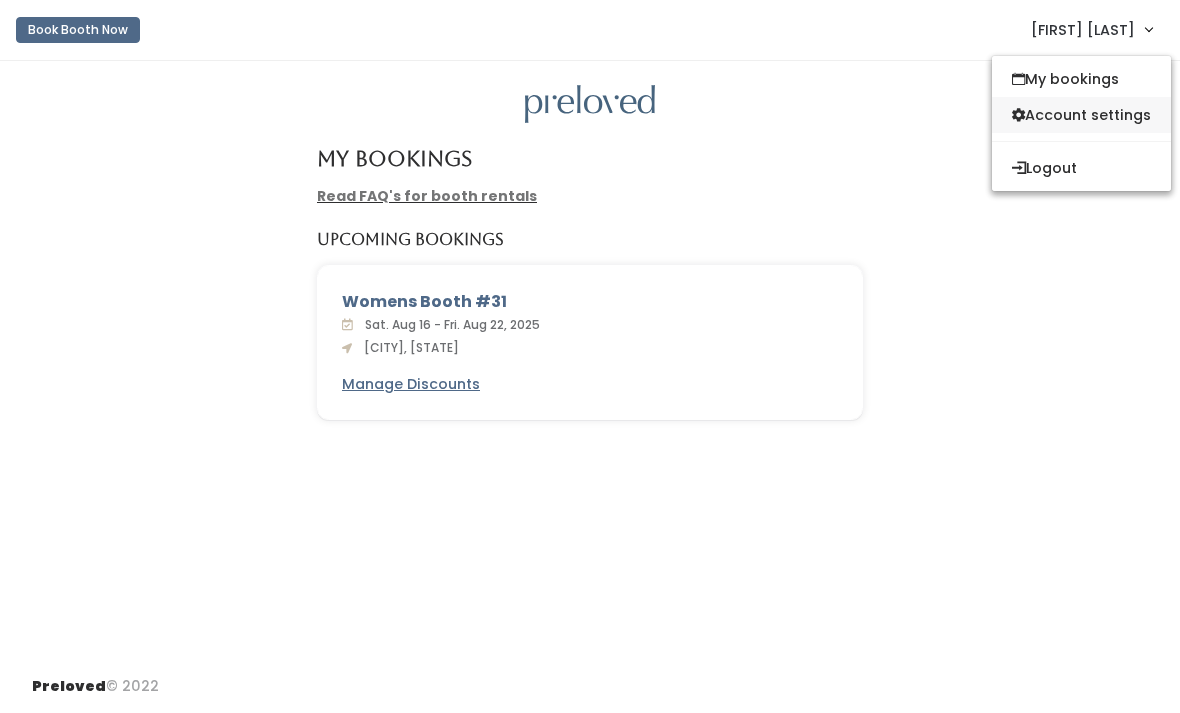 click on "Account settings" at bounding box center [1081, 115] 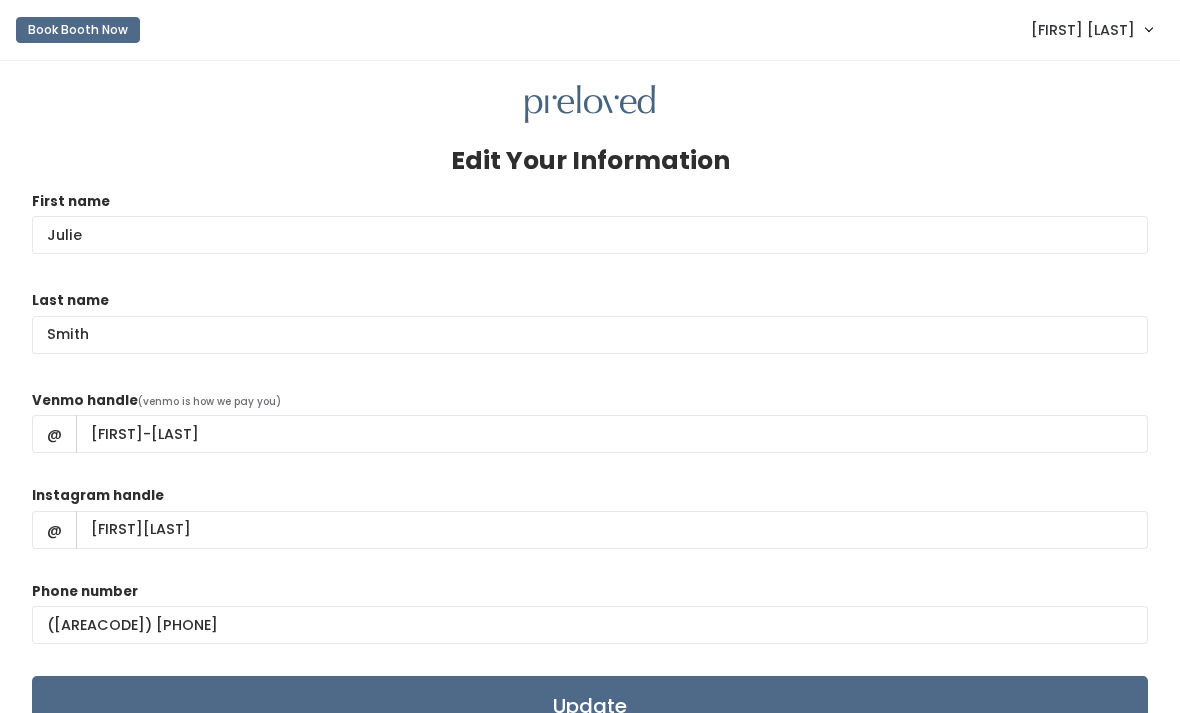 scroll, scrollTop: 0, scrollLeft: 0, axis: both 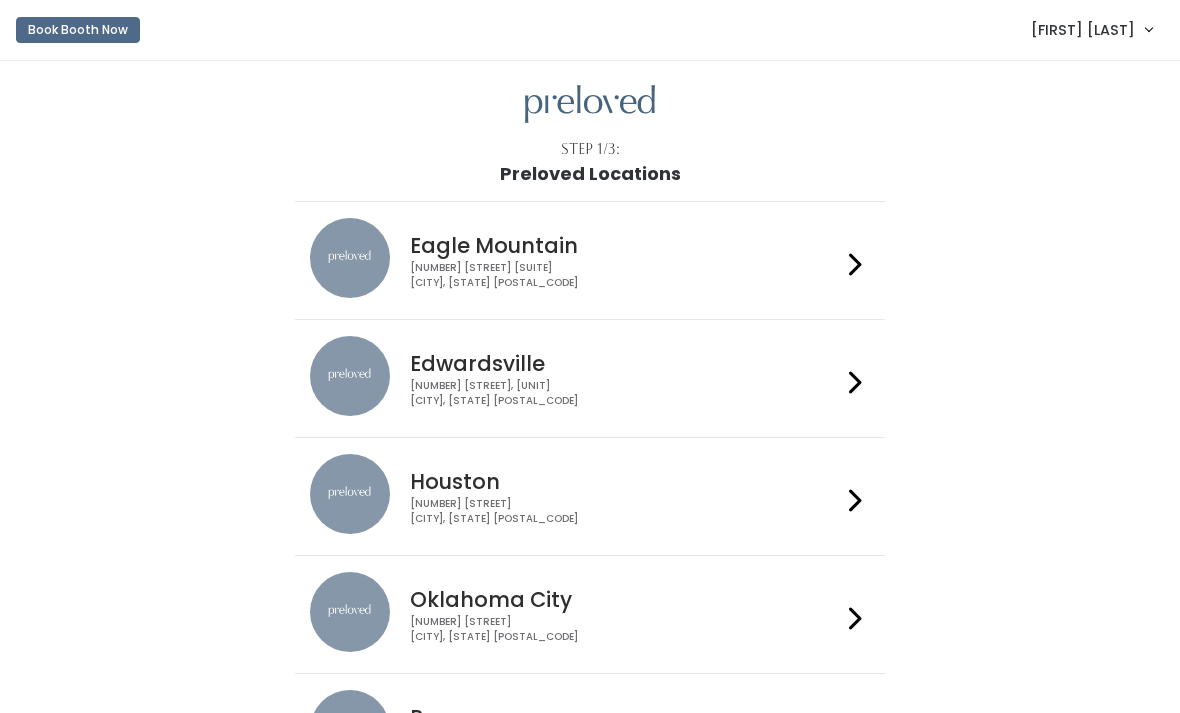 click at bounding box center (855, 382) 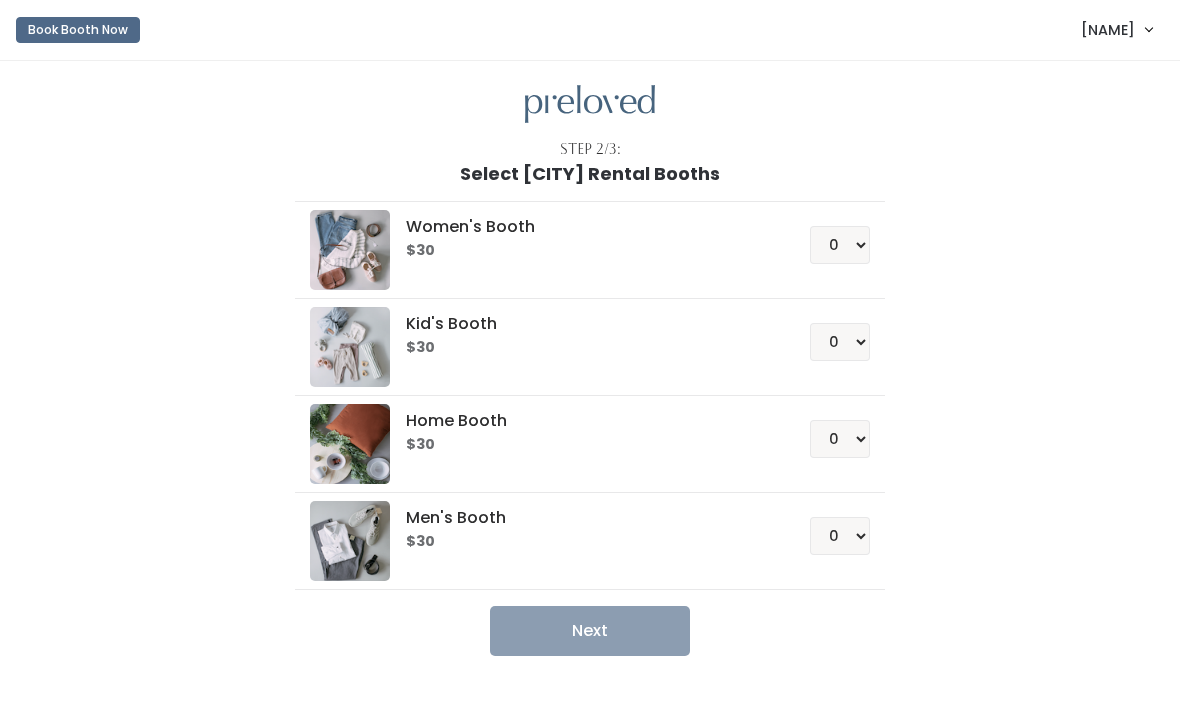 scroll, scrollTop: 0, scrollLeft: 0, axis: both 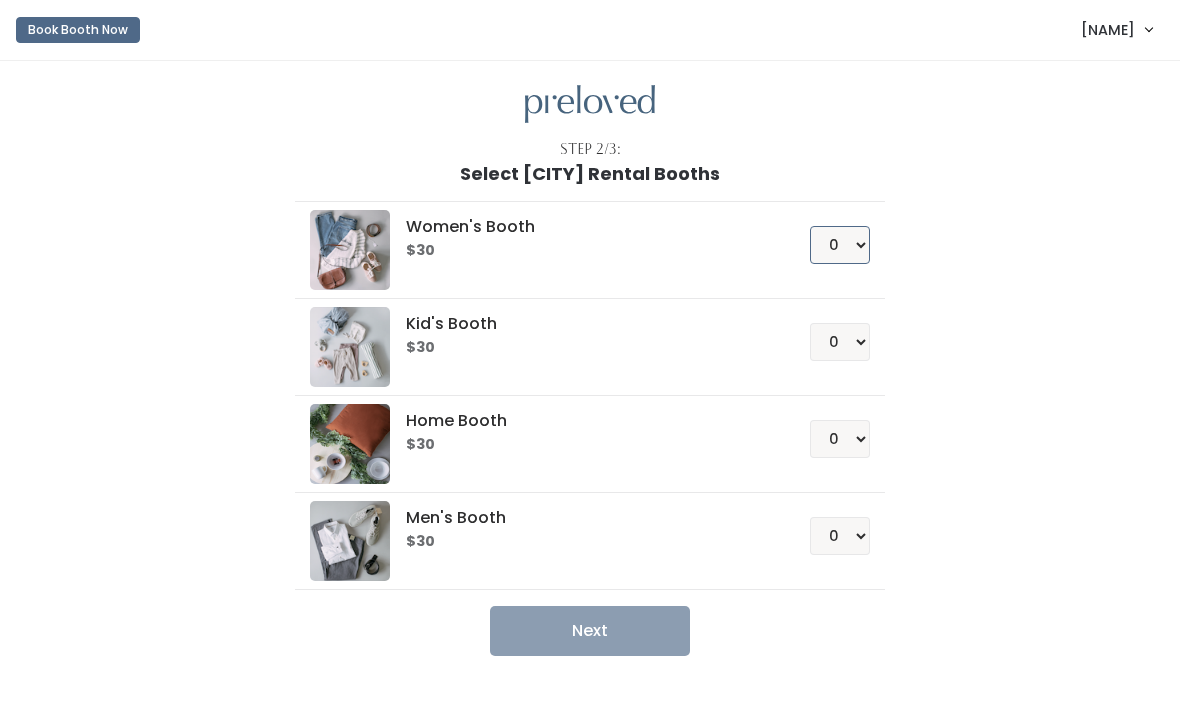 click on "0
1
2
3
4" at bounding box center [840, 245] 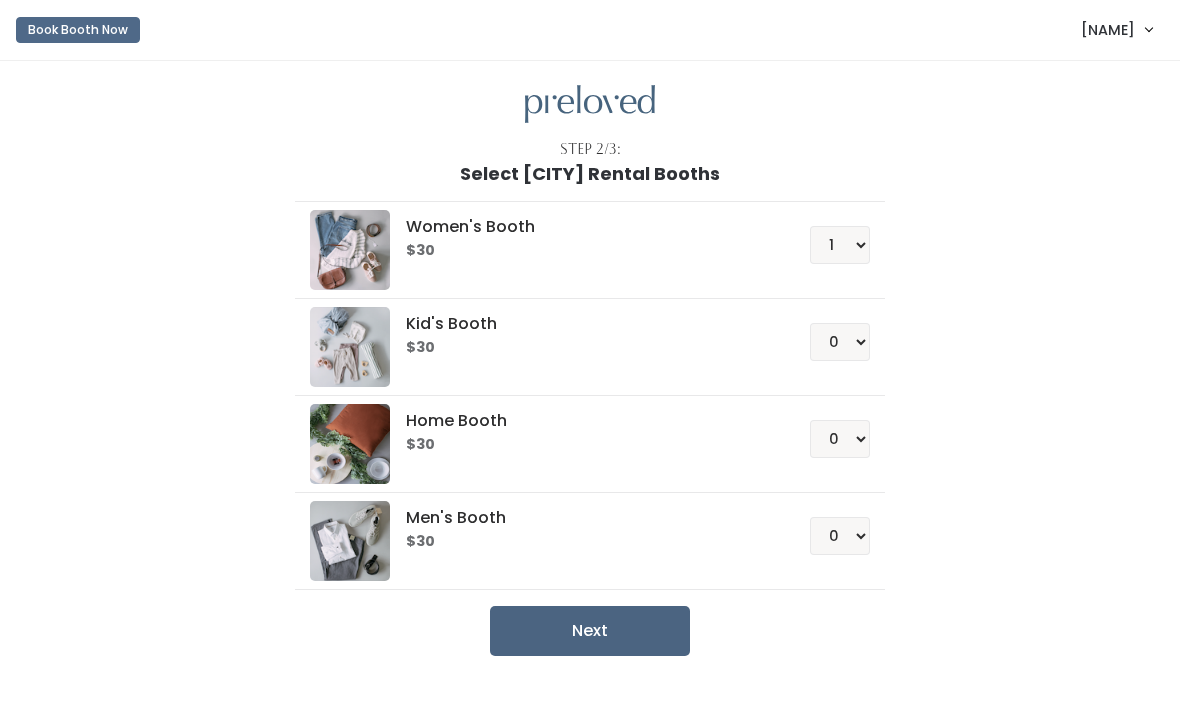click on "Next" at bounding box center [590, 631] 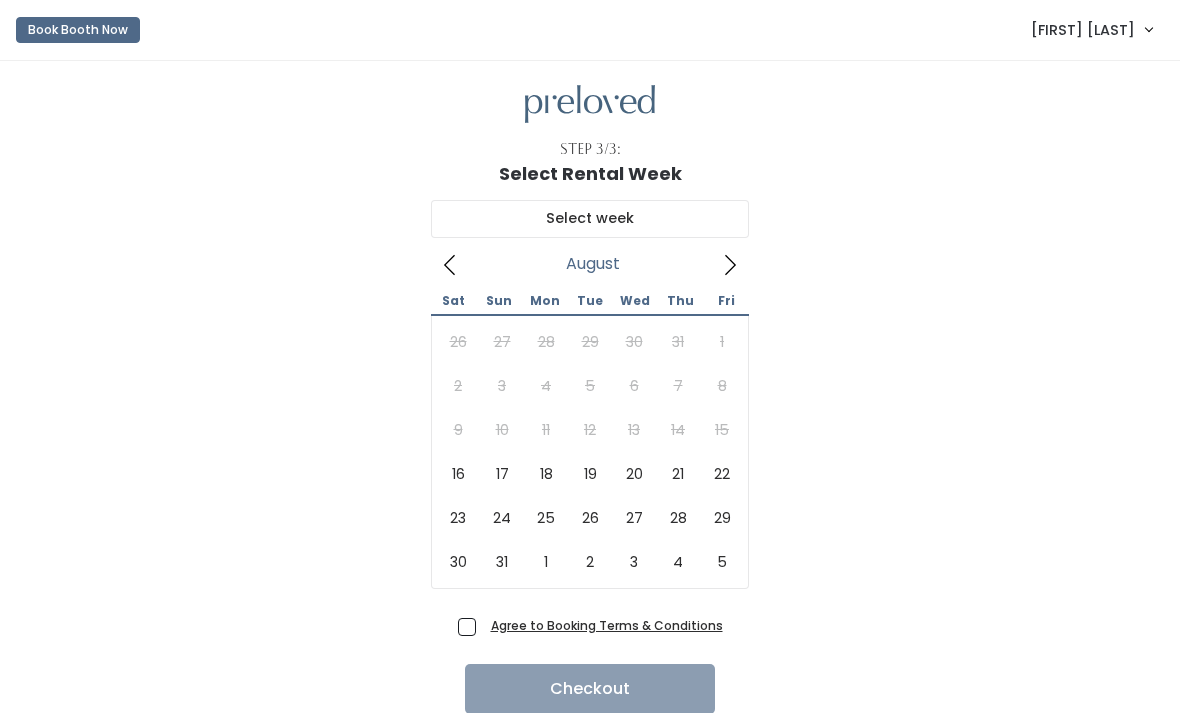 scroll, scrollTop: 0, scrollLeft: 0, axis: both 